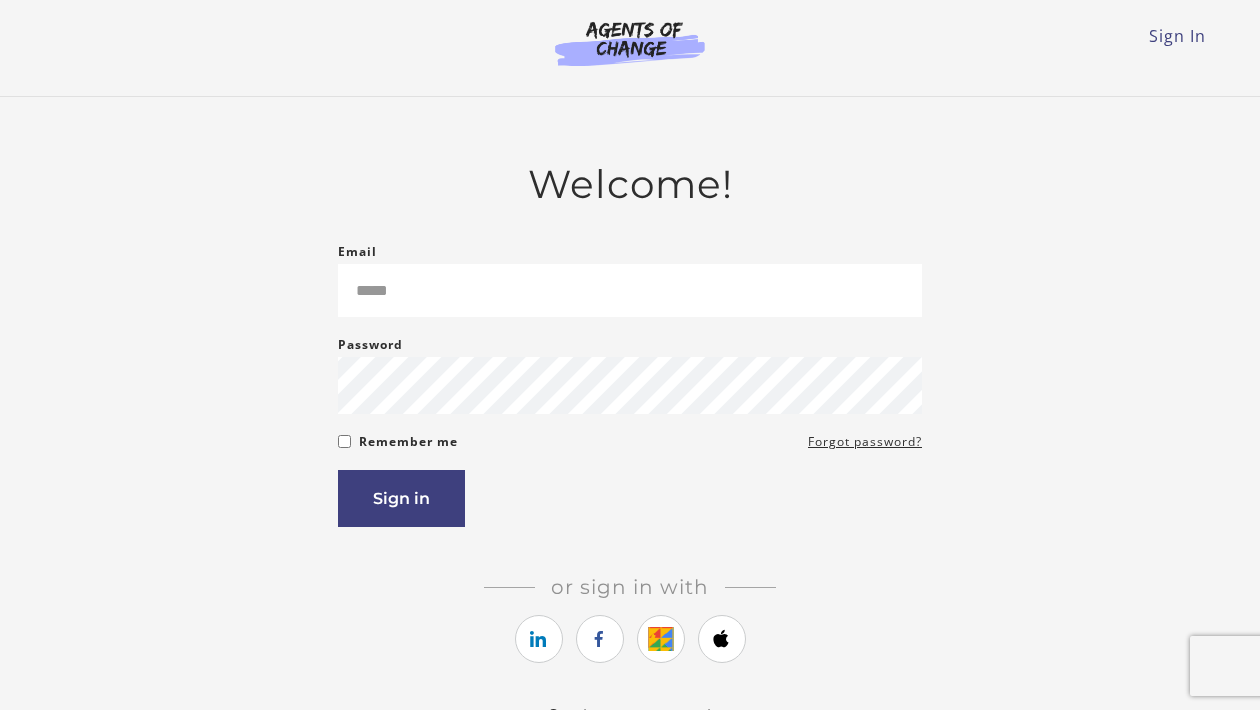 scroll, scrollTop: 0, scrollLeft: 0, axis: both 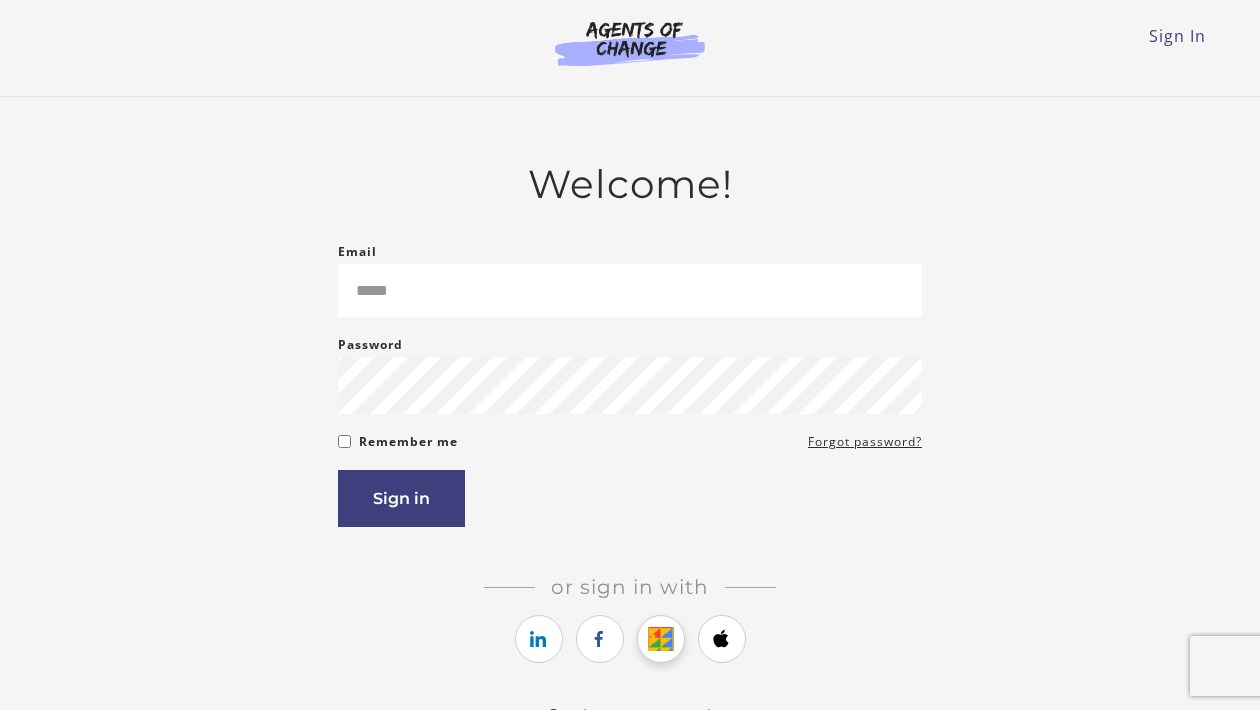 click at bounding box center [660, 639] 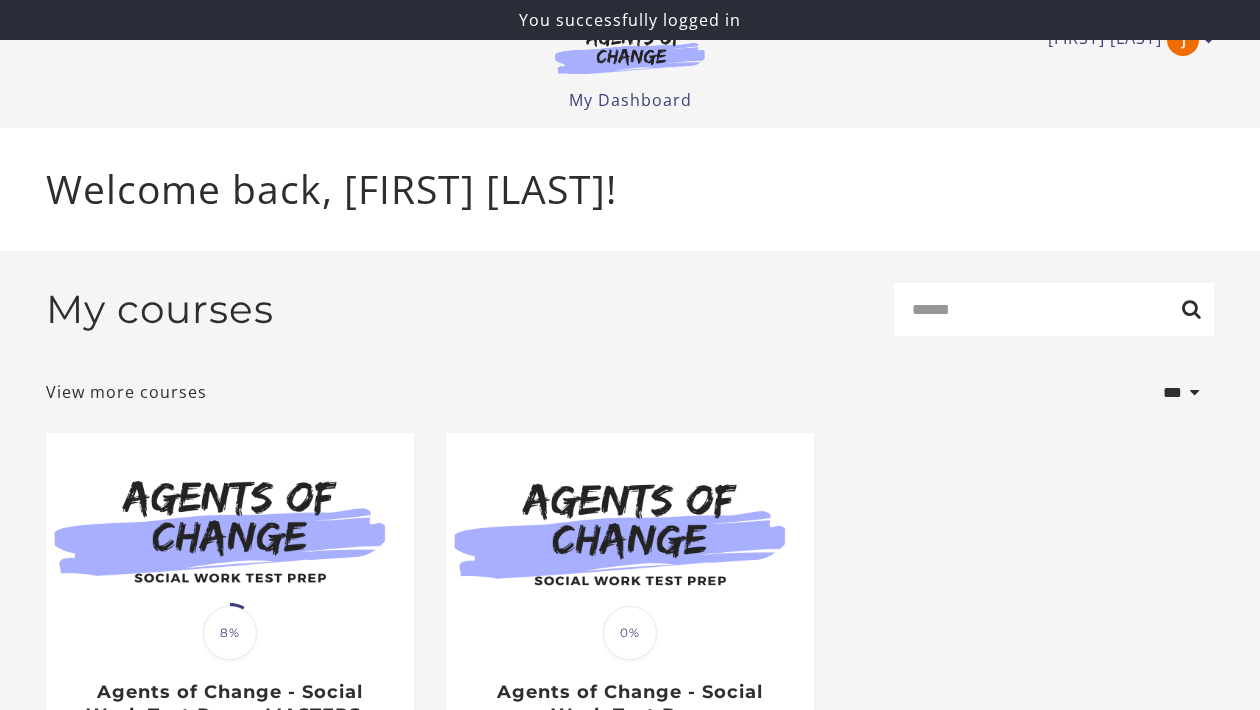 scroll, scrollTop: 0, scrollLeft: 0, axis: both 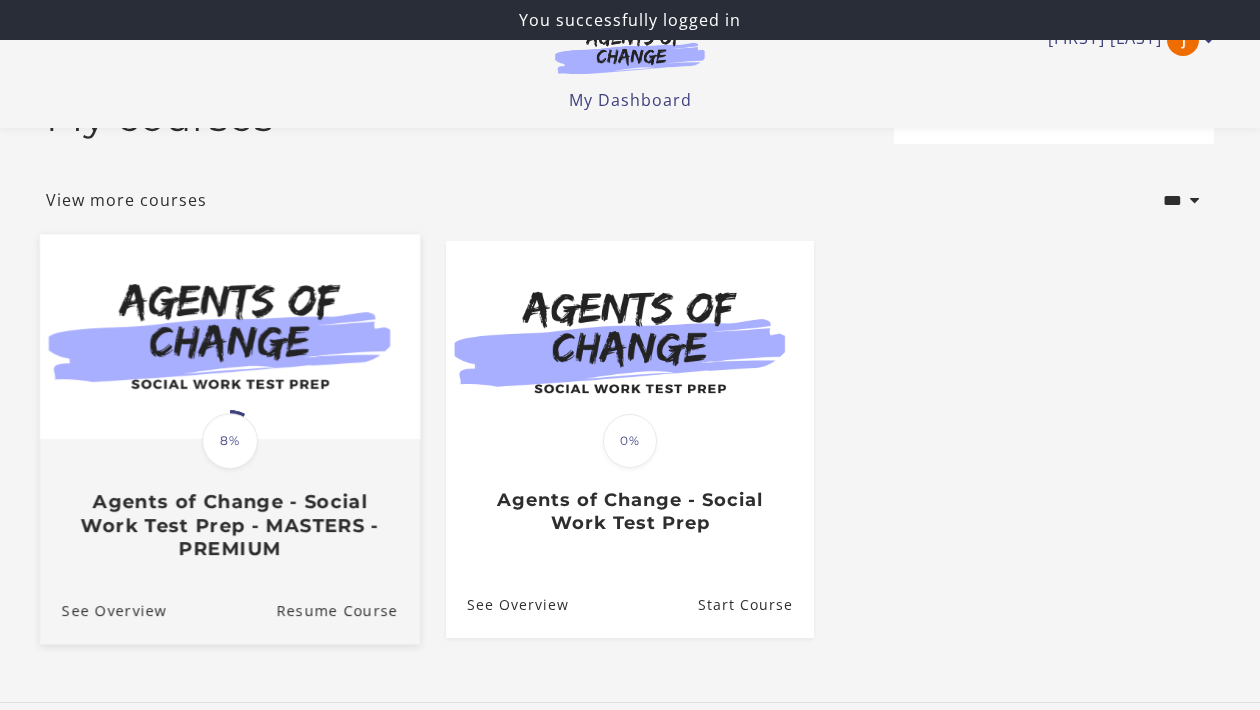 click on "Agents of Change - Social Work Test Prep - MASTERS - PREMIUM" at bounding box center (230, 526) 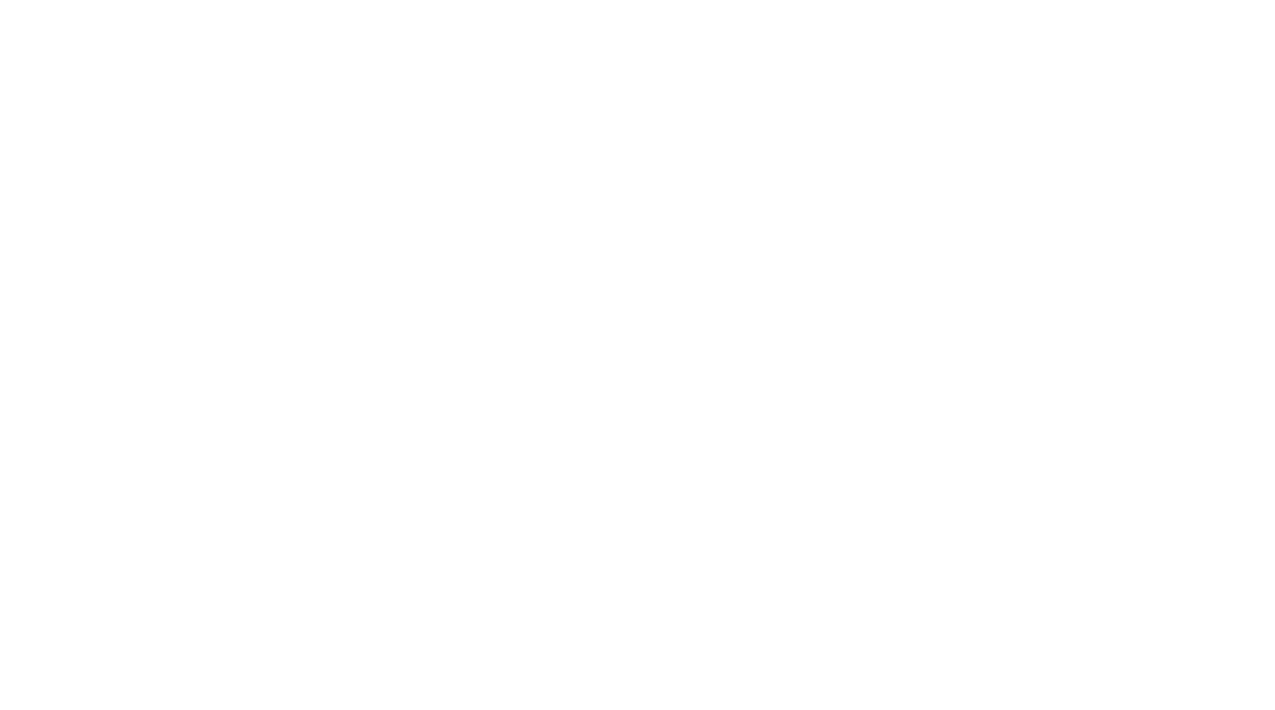 scroll, scrollTop: 0, scrollLeft: 0, axis: both 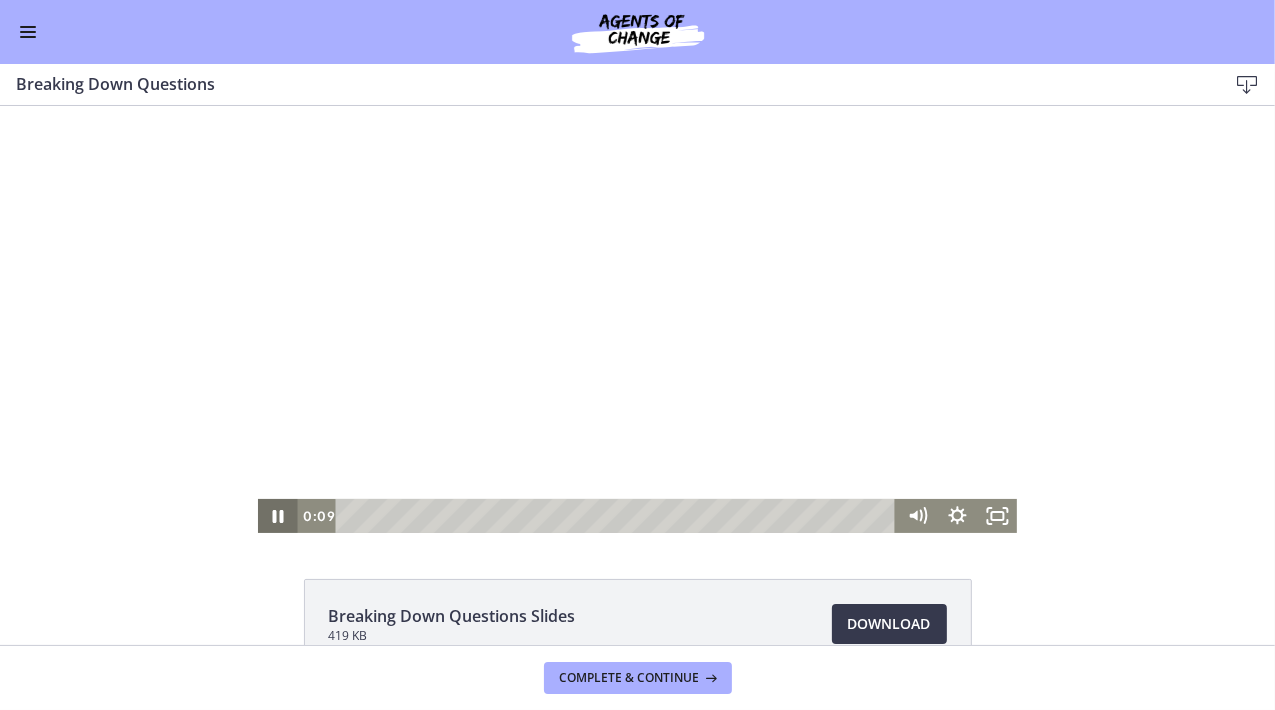click 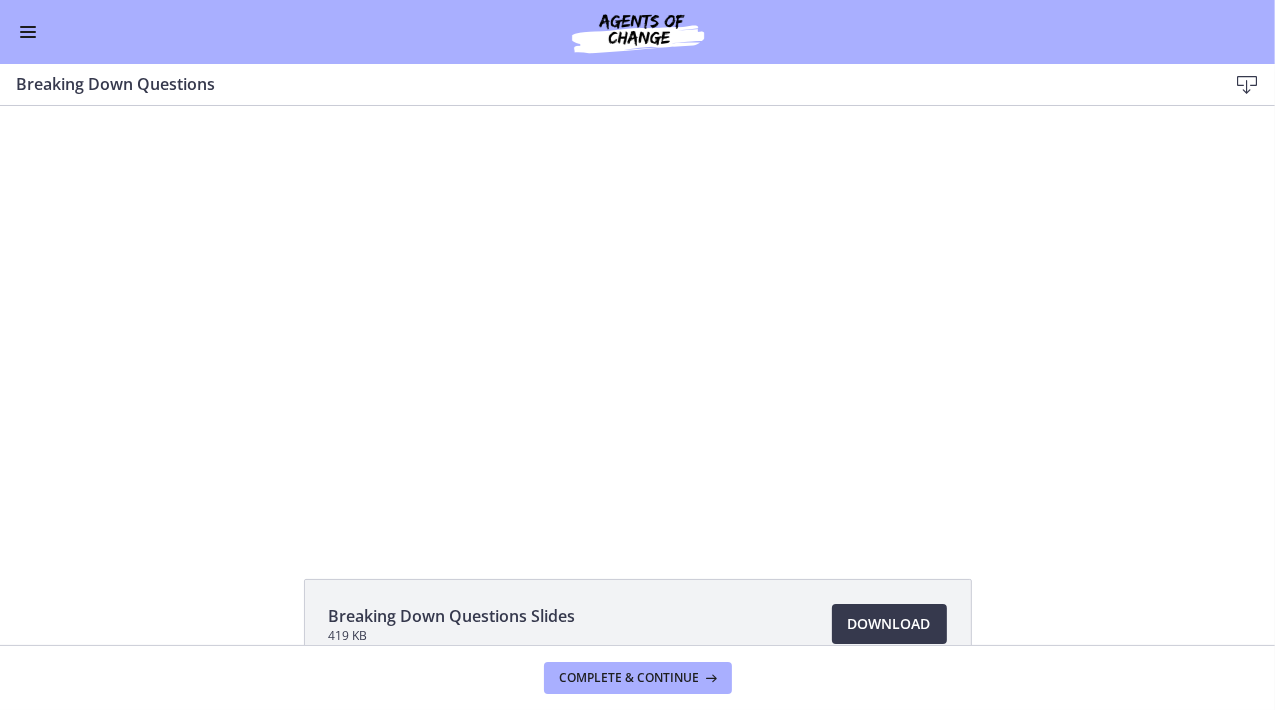 click at bounding box center (28, 32) 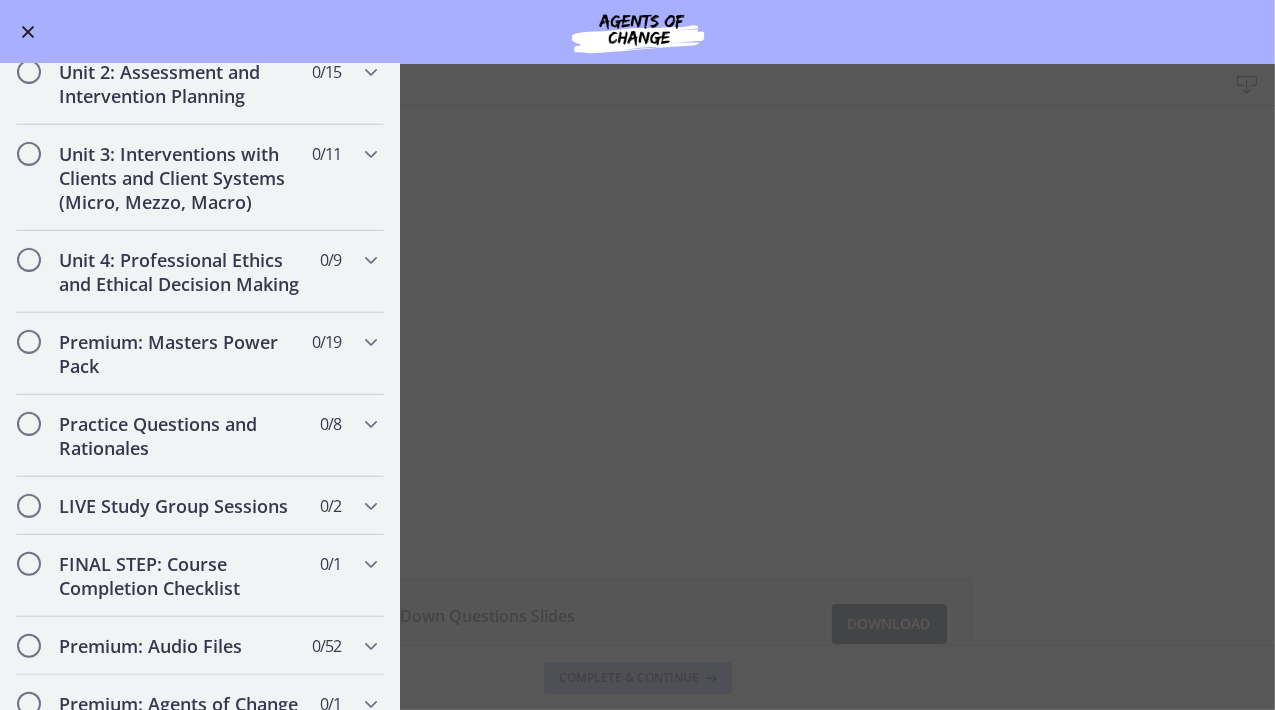 scroll, scrollTop: 780, scrollLeft: 0, axis: vertical 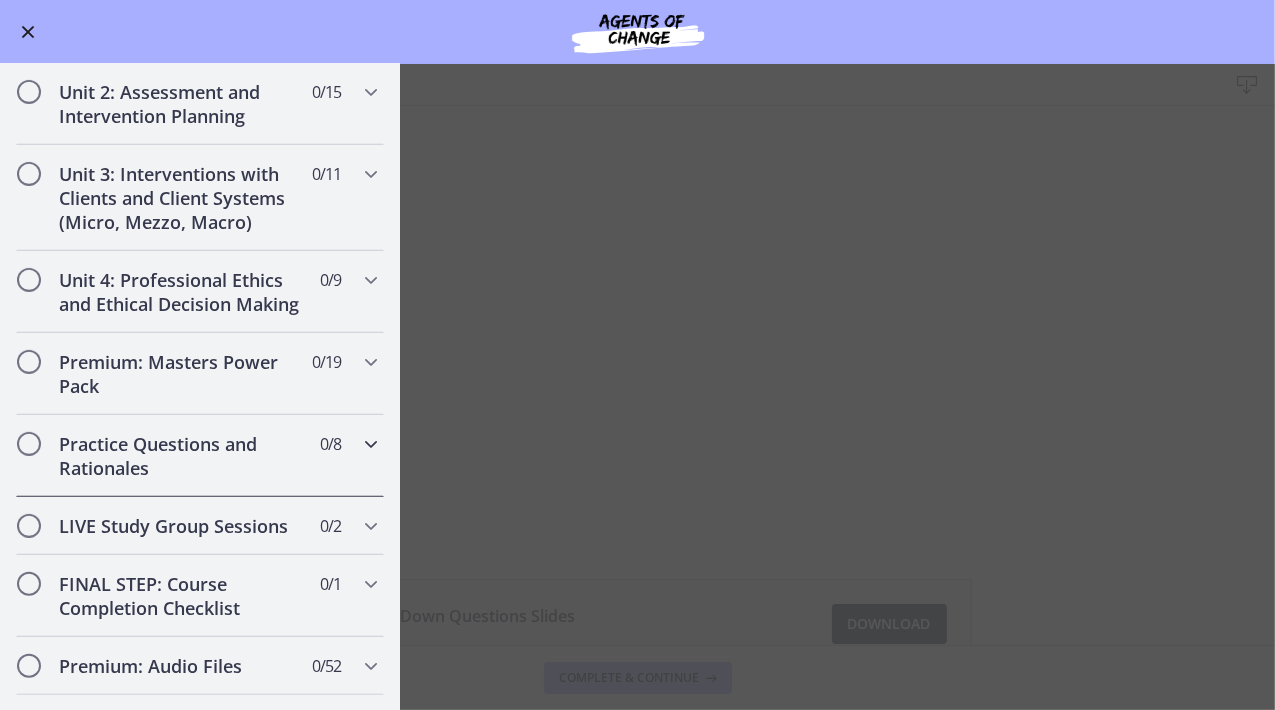 click on "Practice Questions and Rationales" at bounding box center [181, 456] 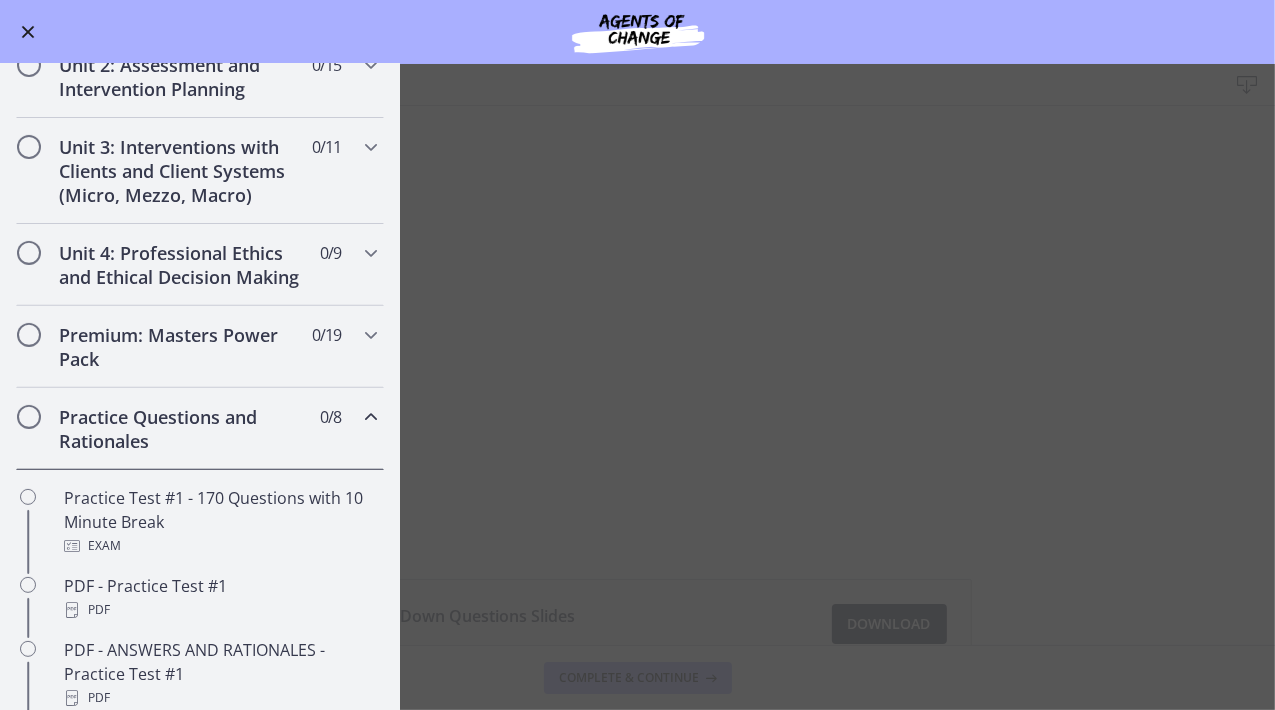 scroll, scrollTop: 548, scrollLeft: 0, axis: vertical 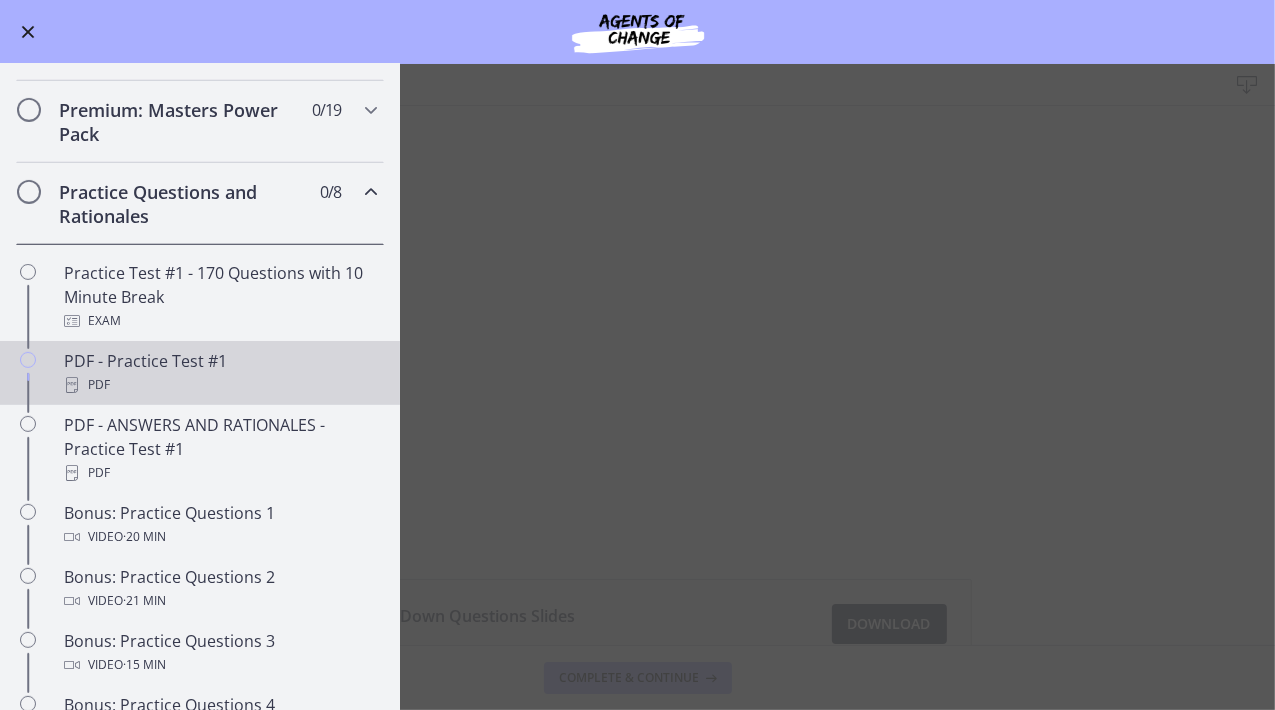 click on "PDF" at bounding box center (220, 385) 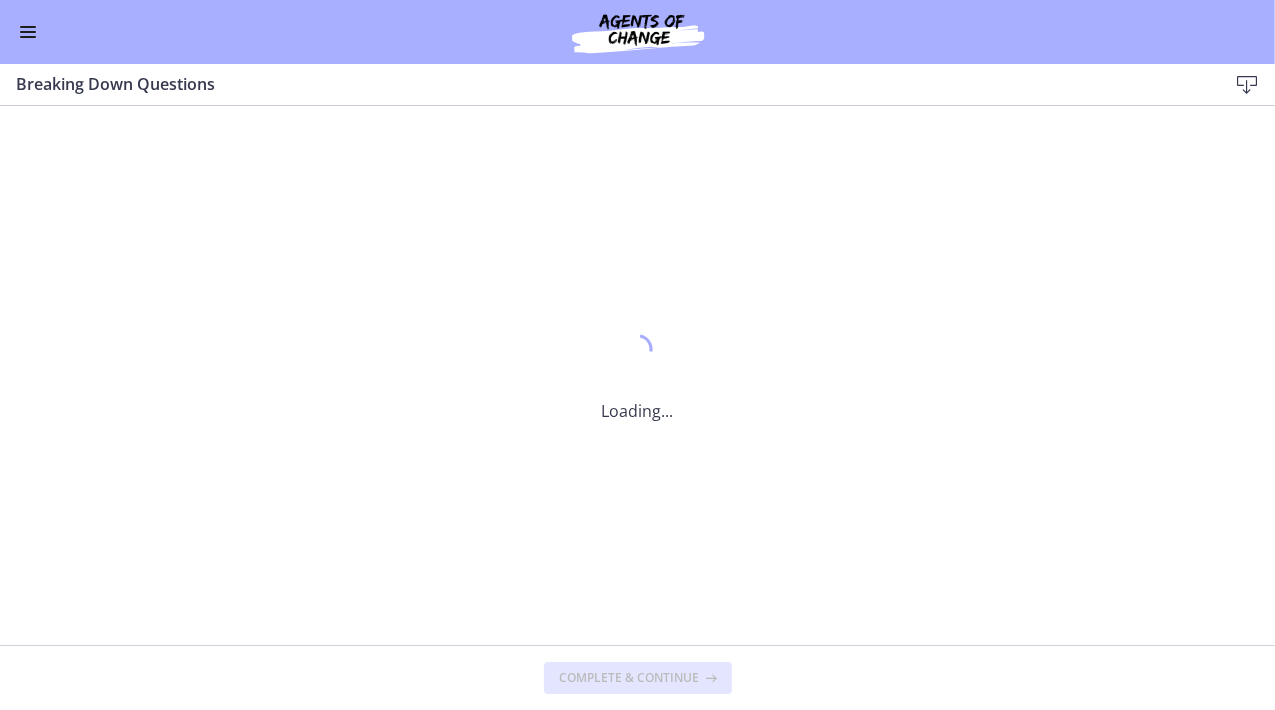 click on "Go to Dashboard
Go to Dashboard
Agents of Change - Social Work Test Prep - MASTERS - PREMIUM
8%  complete
Search by lesson title
Getting Started: Studying for Success
11  /  11
Completed
Welcome to Agents of Change!
Text
Download the Agents of Change Mobile App!
Text
Quiz" at bounding box center [637, 387] 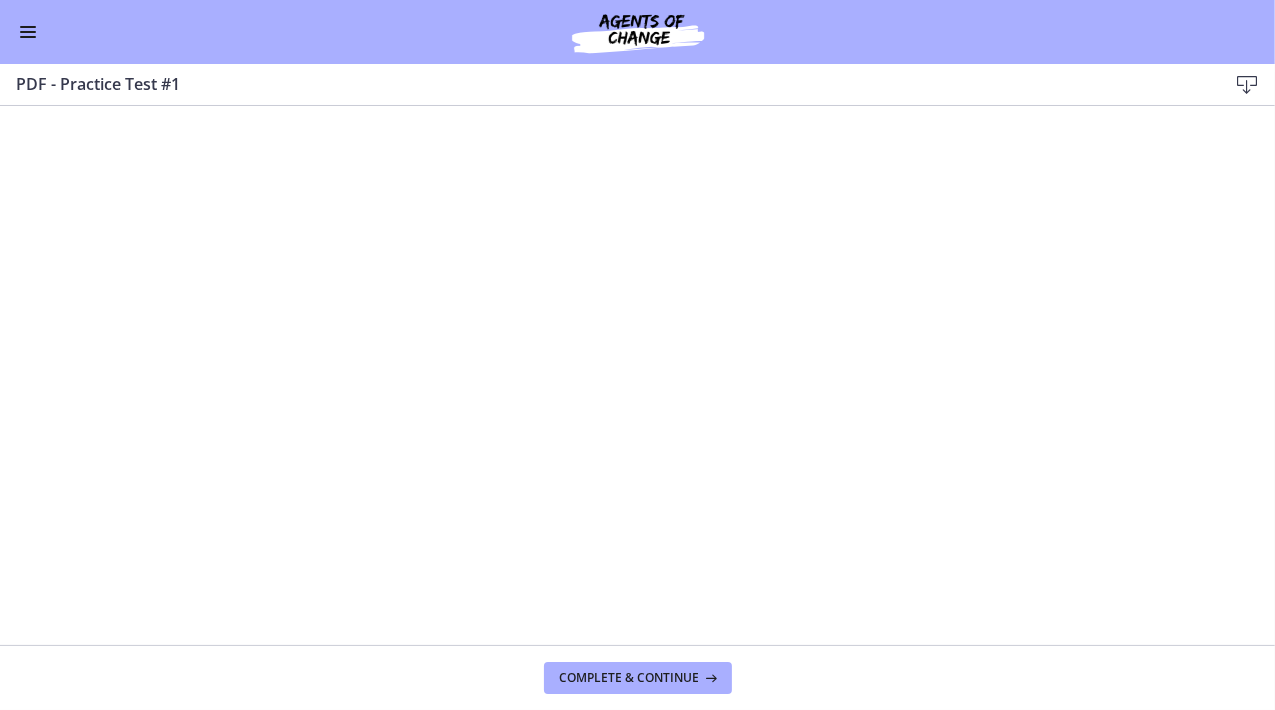 click at bounding box center (28, 32) 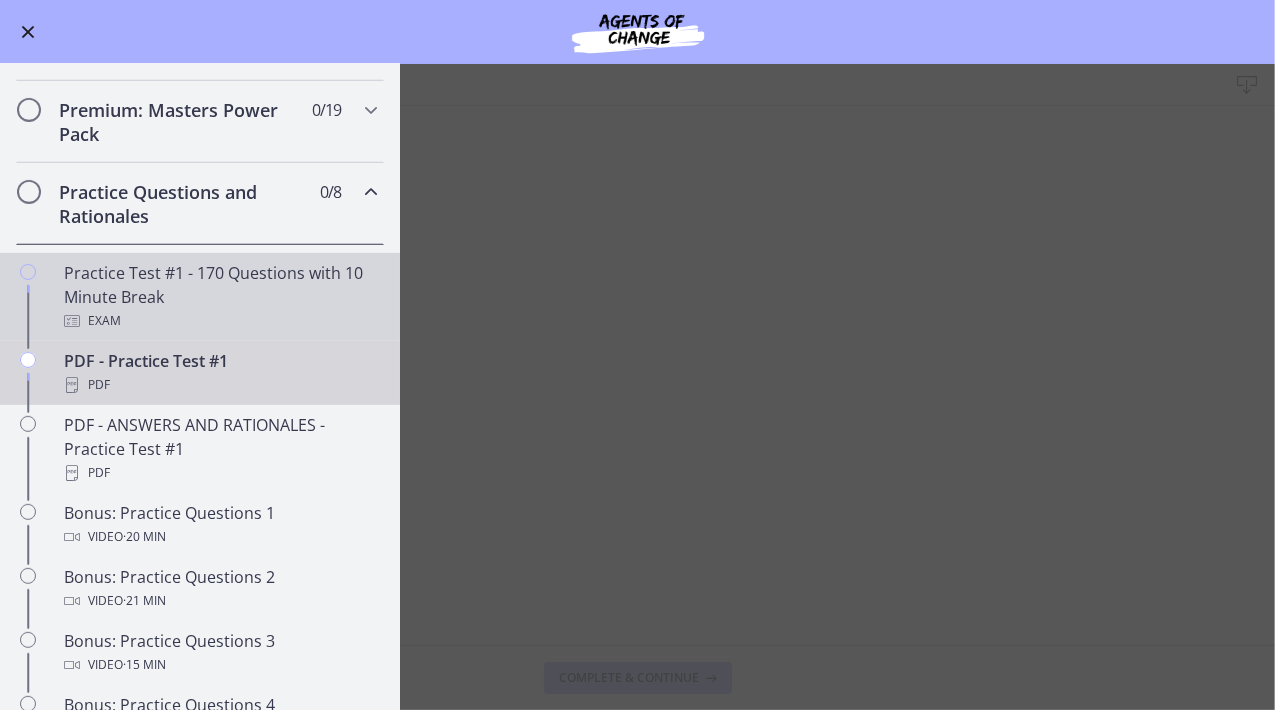click on "Practice Test #1 - 170 Questions with 10 Minute Break
Exam" at bounding box center (220, 297) 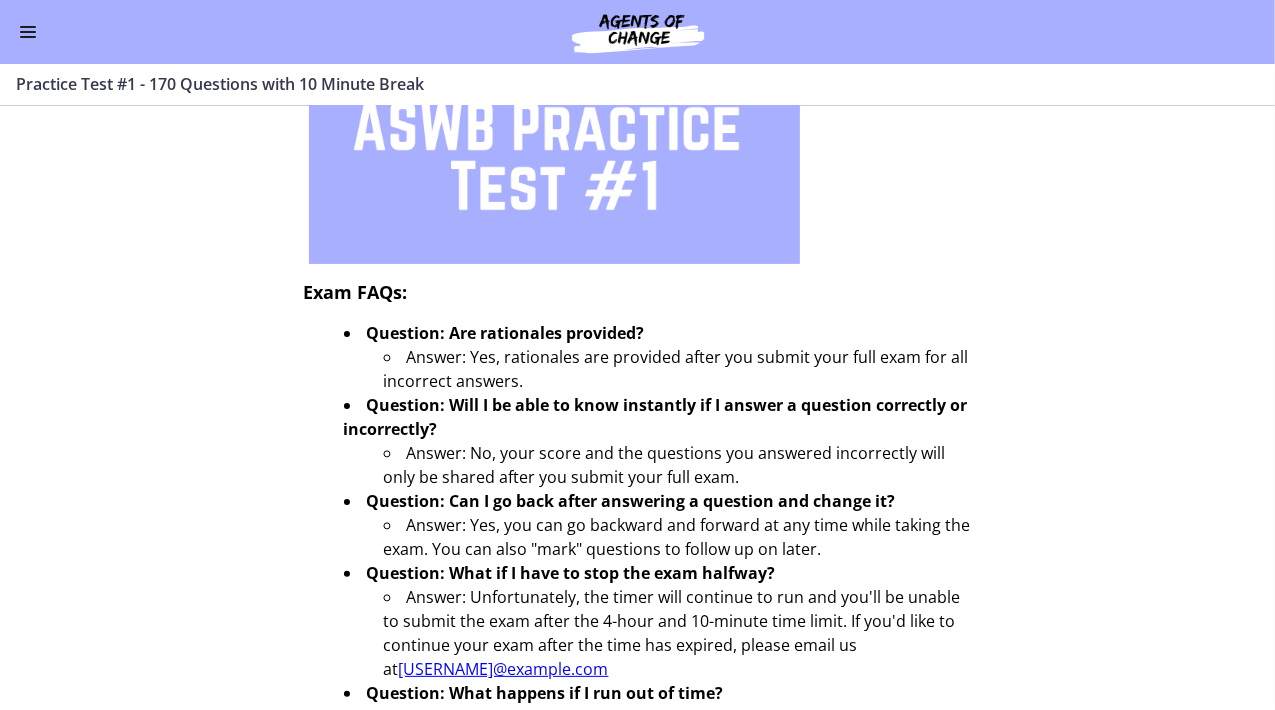 scroll, scrollTop: 0, scrollLeft: 0, axis: both 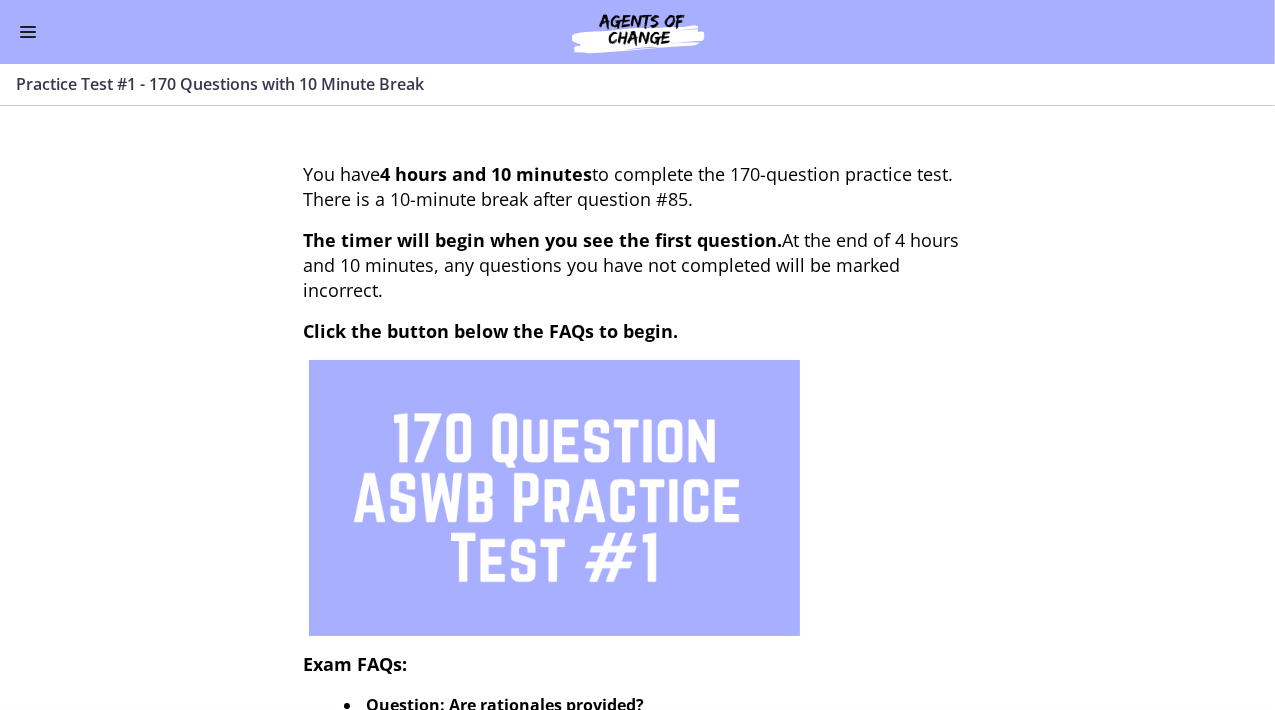 click at bounding box center [28, 37] 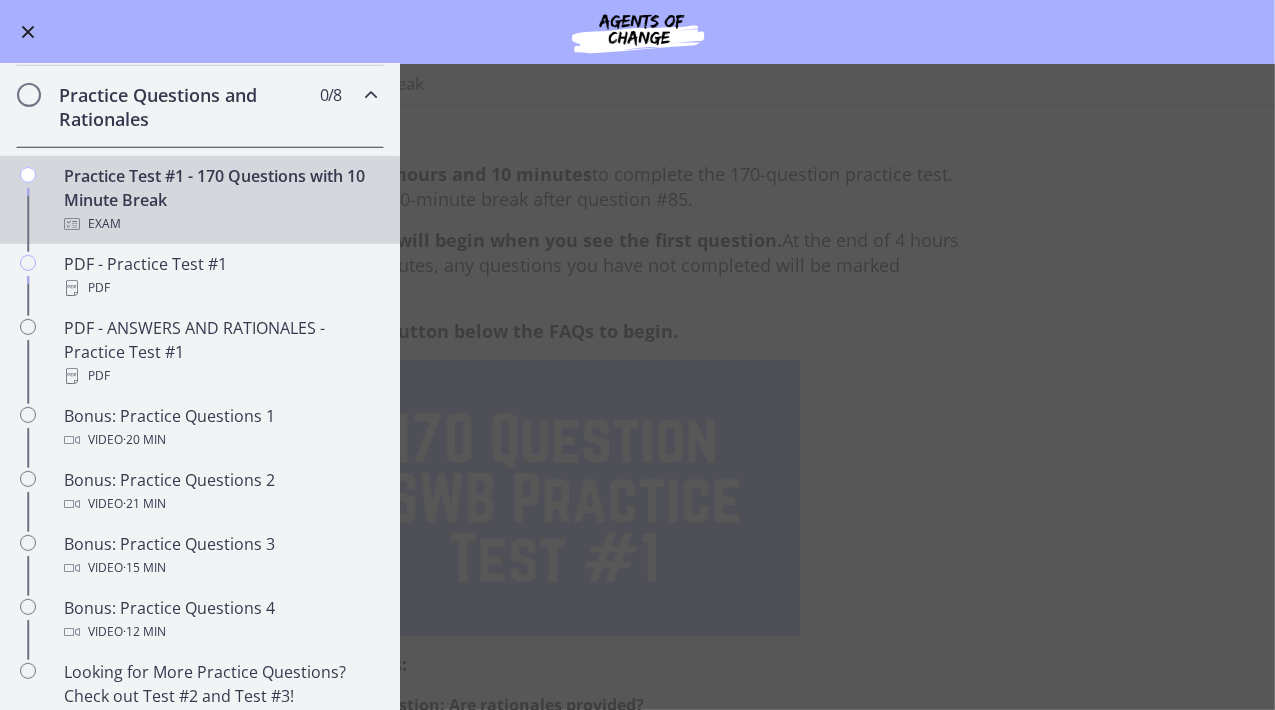 scroll, scrollTop: 865, scrollLeft: 0, axis: vertical 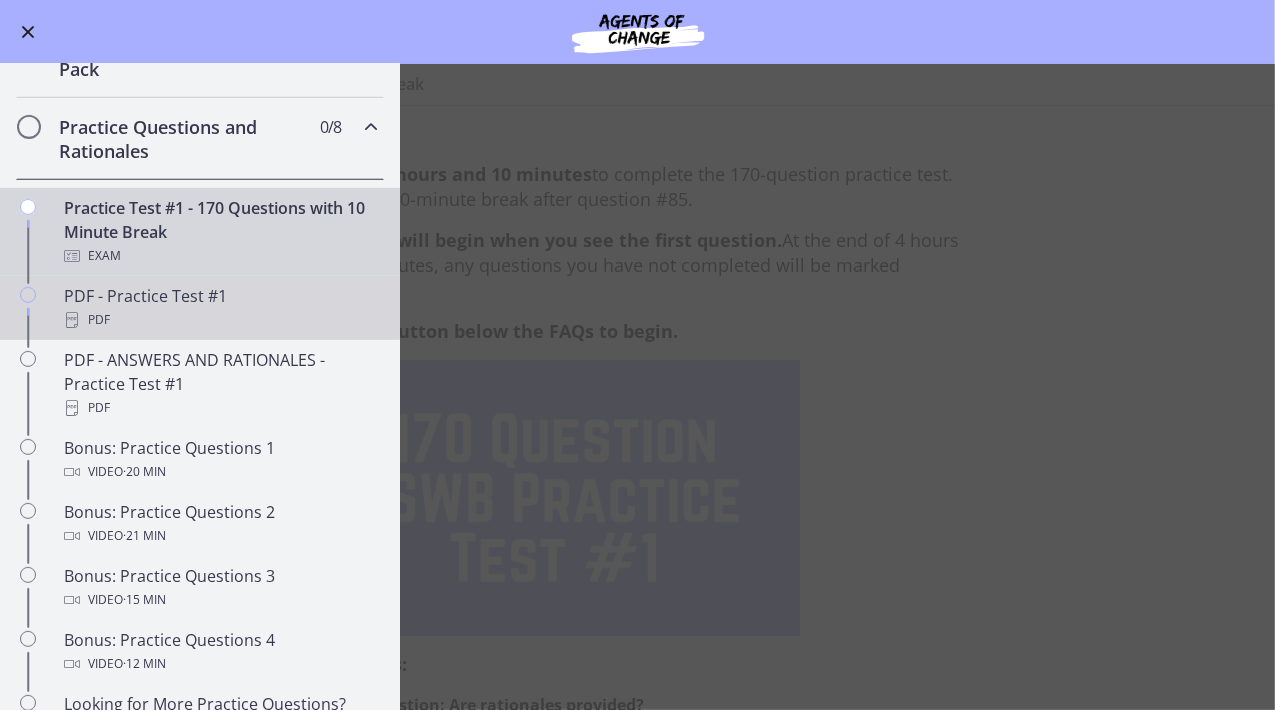 click on "PDF" at bounding box center [220, 320] 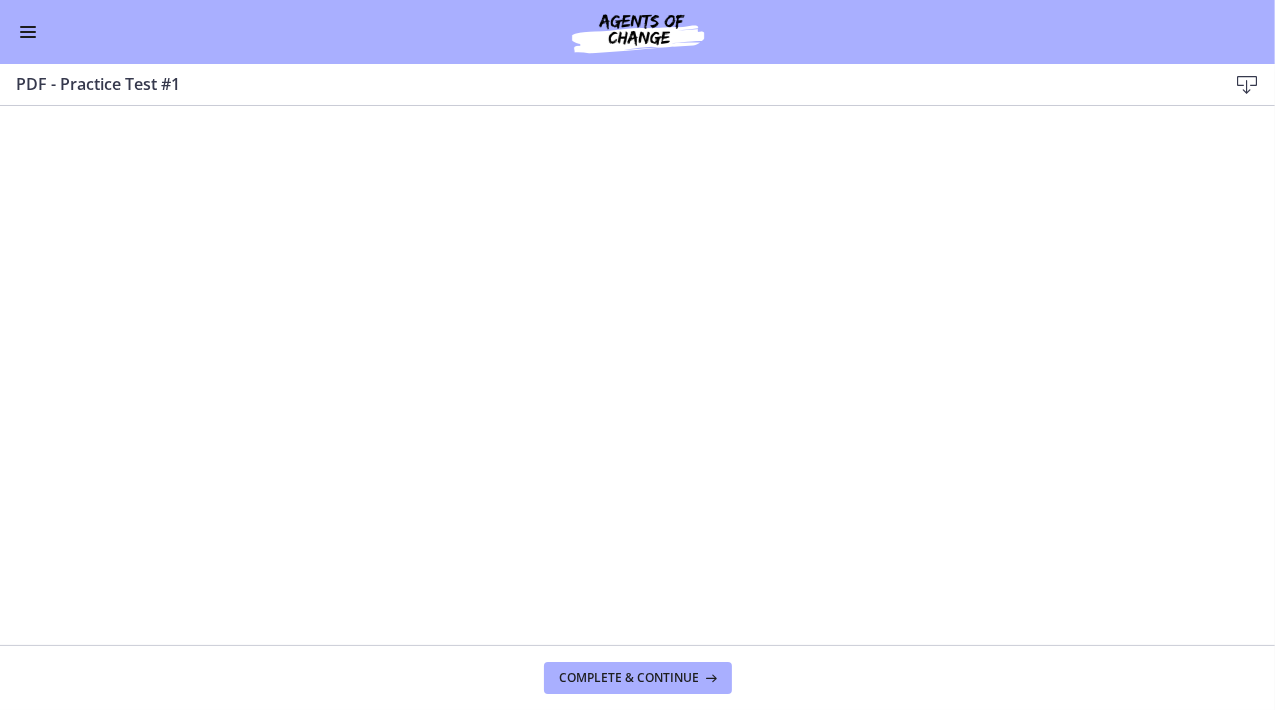 click at bounding box center [28, 32] 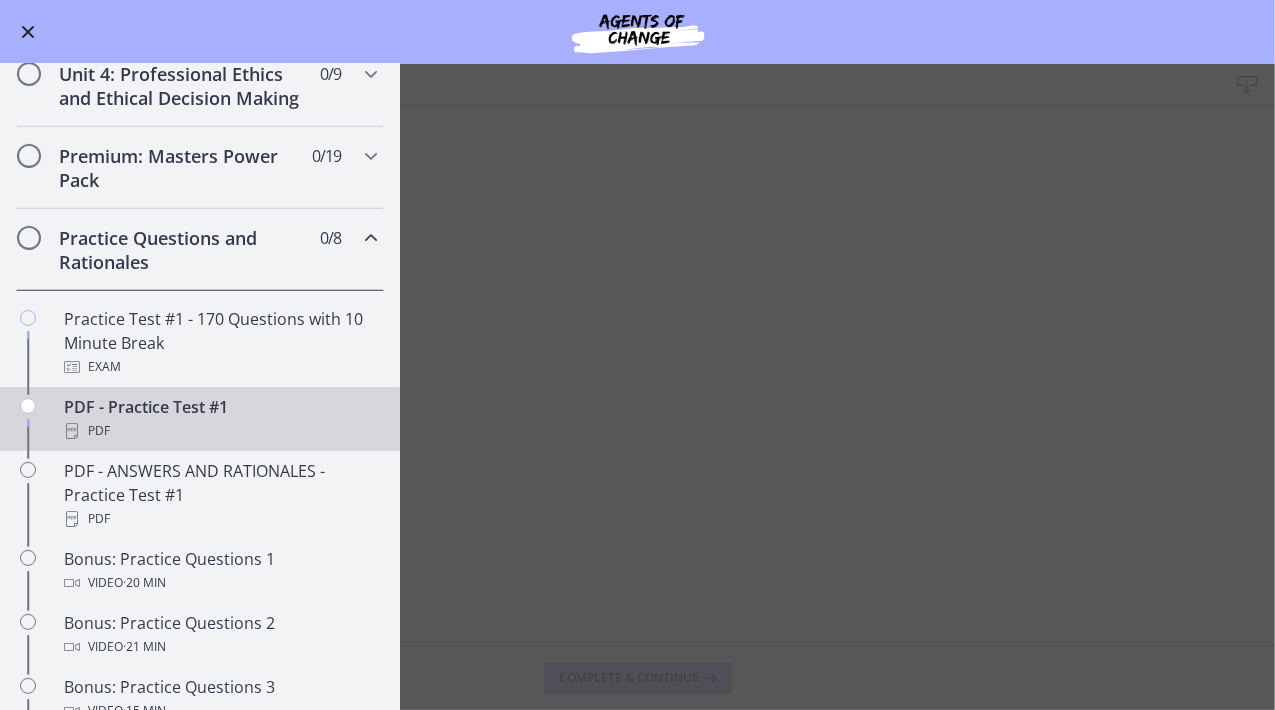 scroll, scrollTop: 751, scrollLeft: 0, axis: vertical 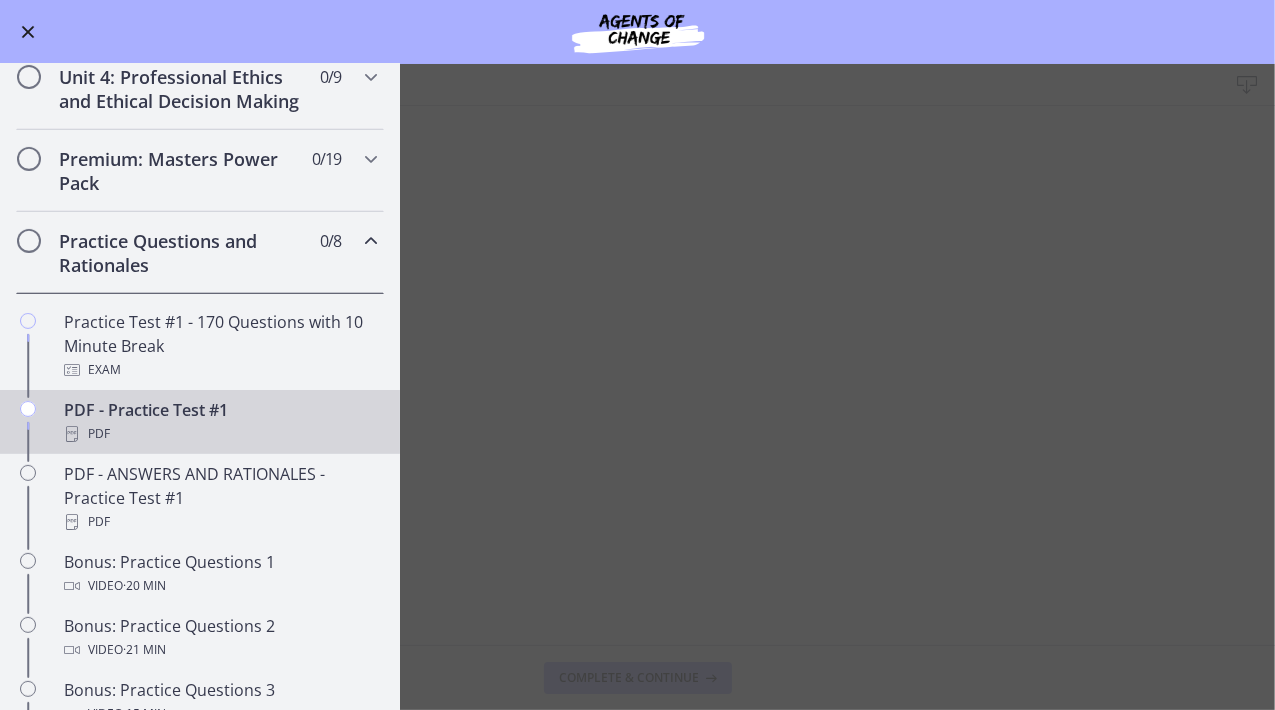 click on "PDF - Practice Test #1
Download
Enable fullscreen
Complete & continue" at bounding box center [637, 387] 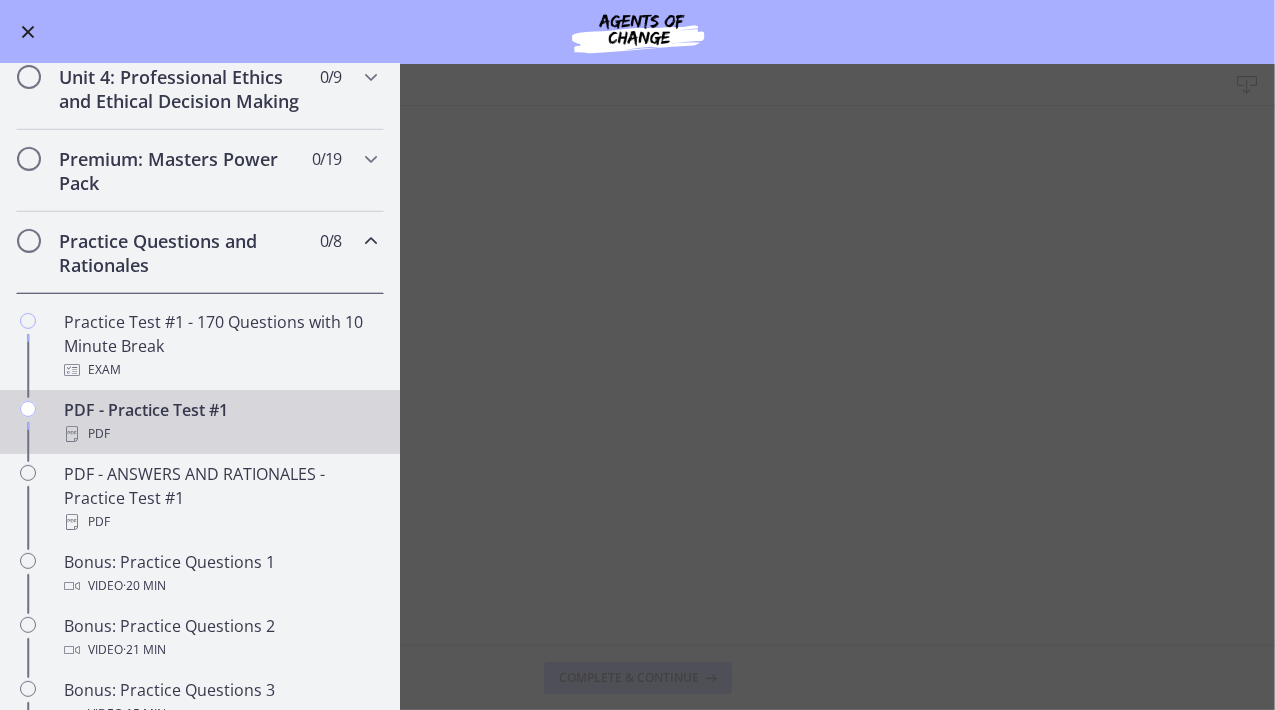 click on "PDF" at bounding box center (220, 434) 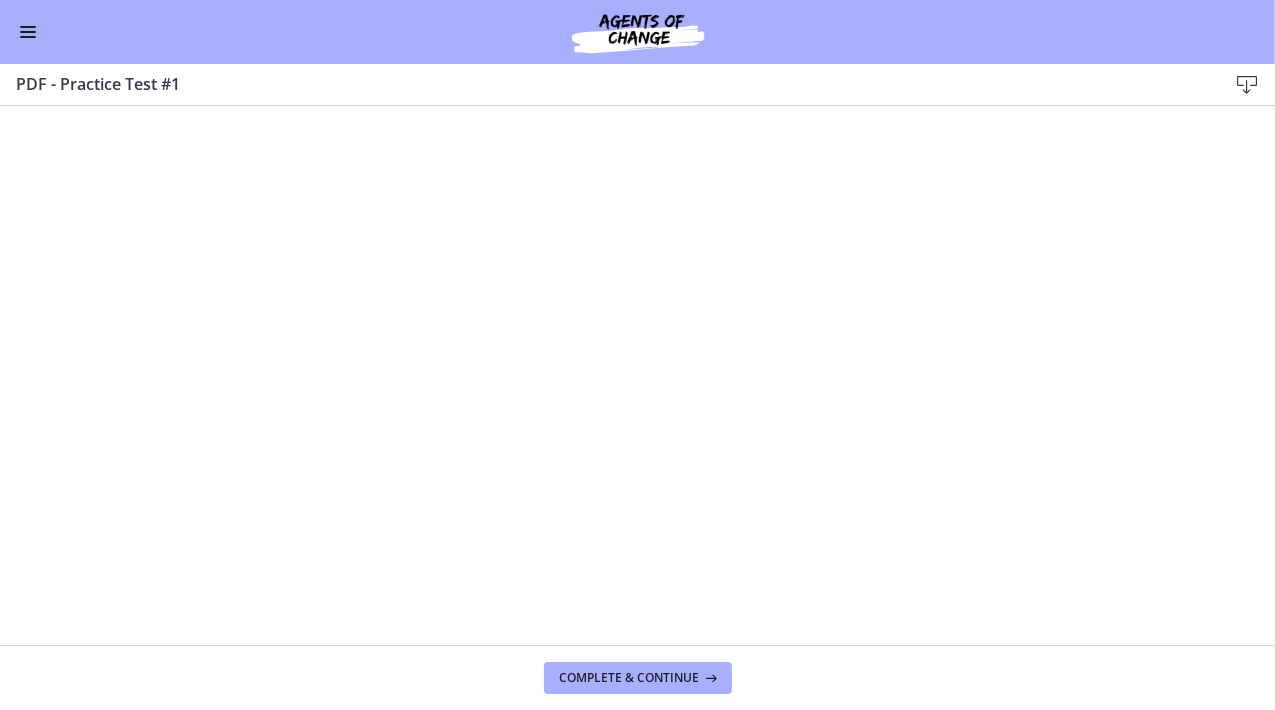 click at bounding box center [28, 32] 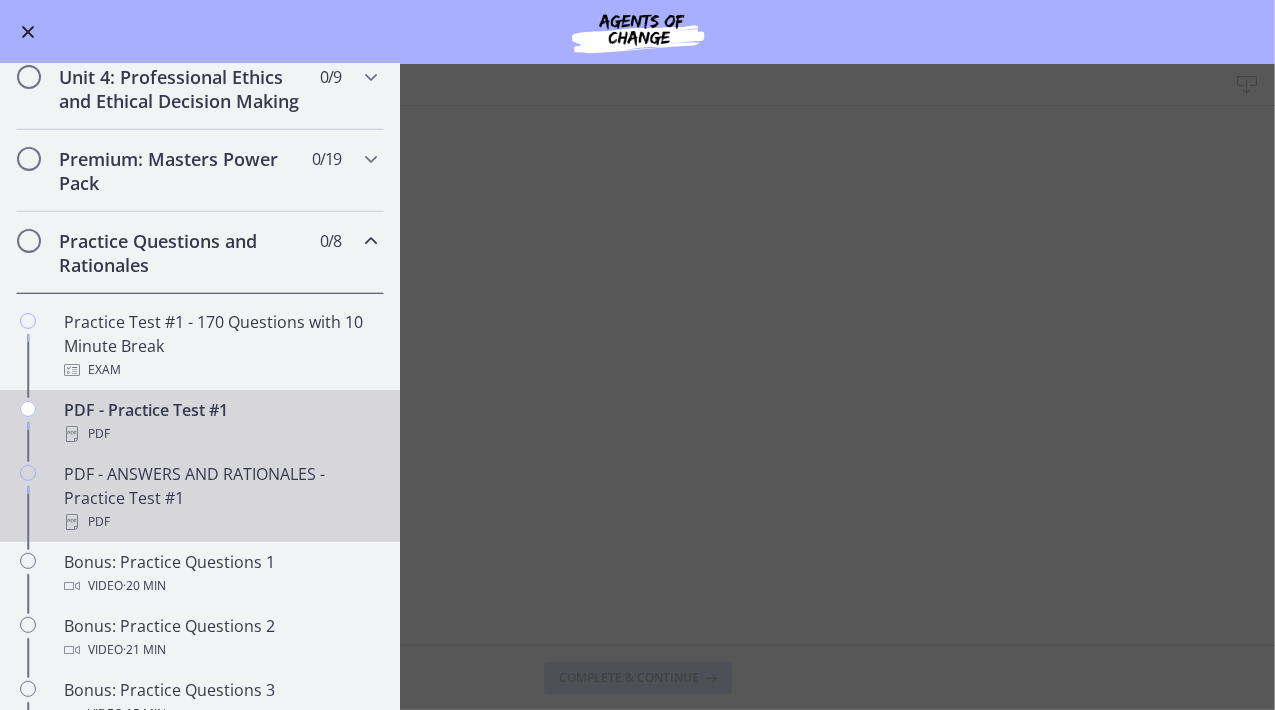click on "PDF - ANSWERS AND RATIONALES - Practice Test #1
PDF" at bounding box center [220, 498] 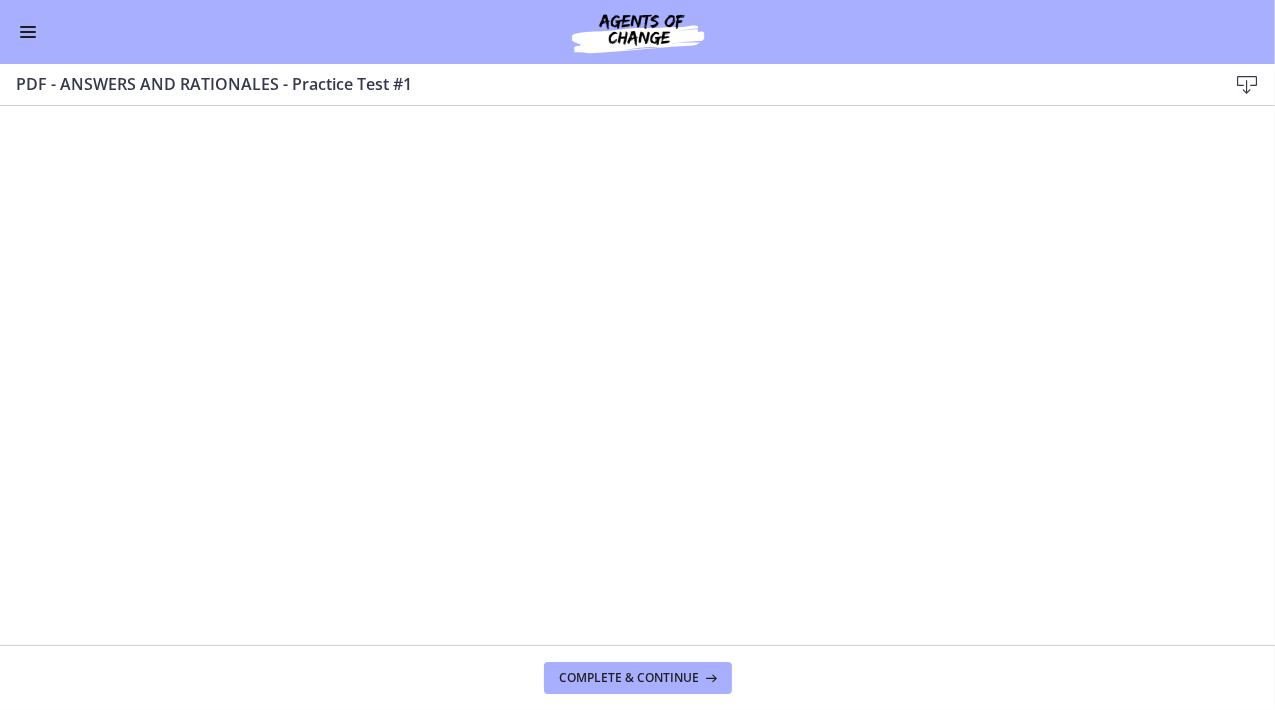 click at bounding box center (28, 32) 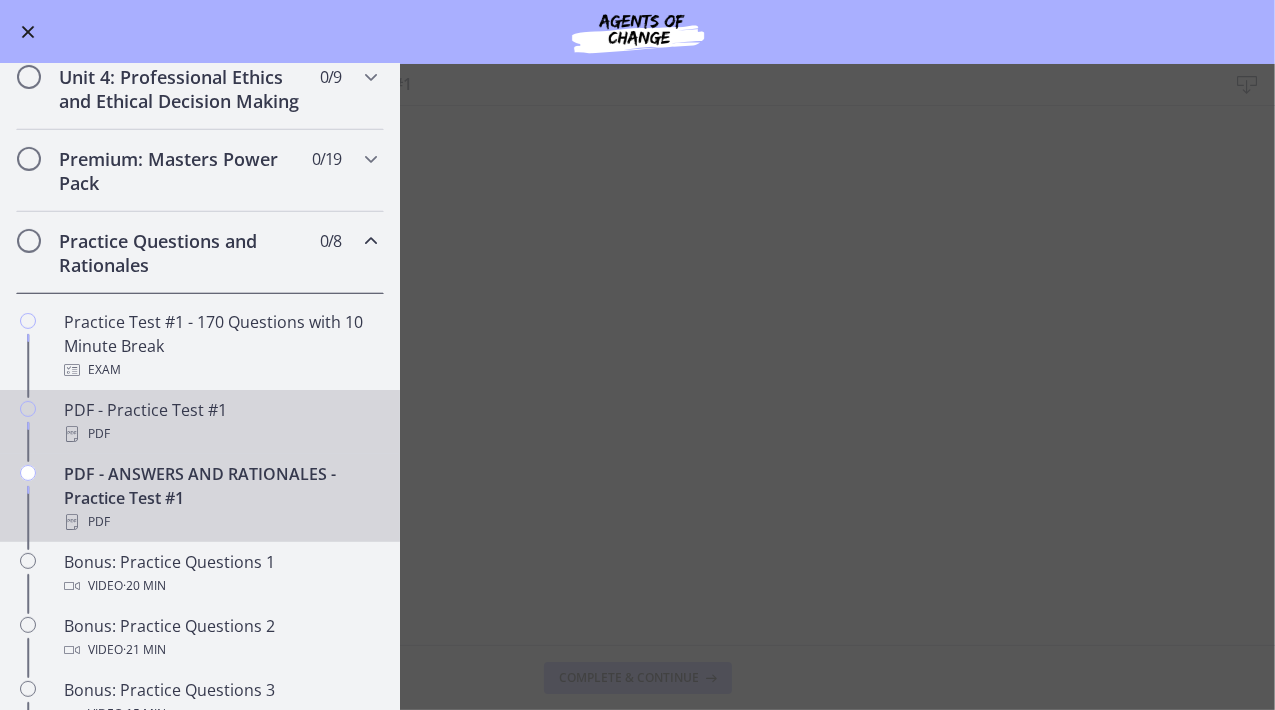 click on "PDF" at bounding box center [220, 434] 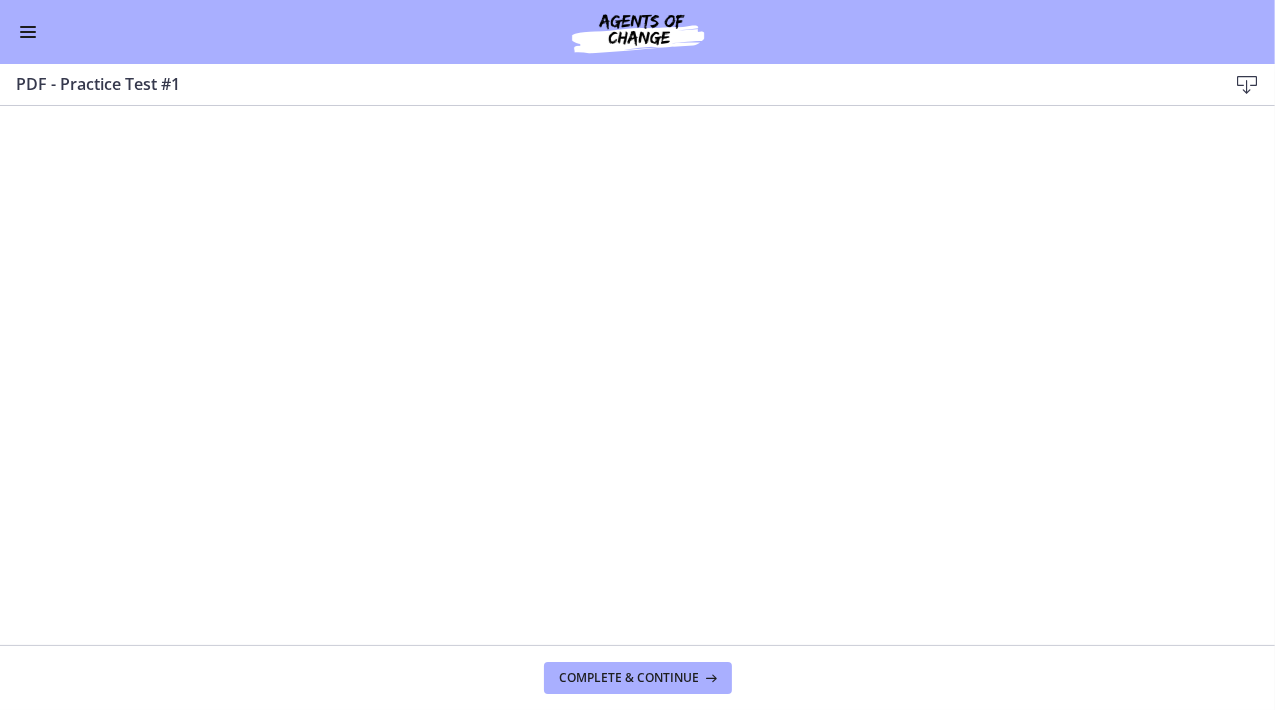 click at bounding box center (28, 32) 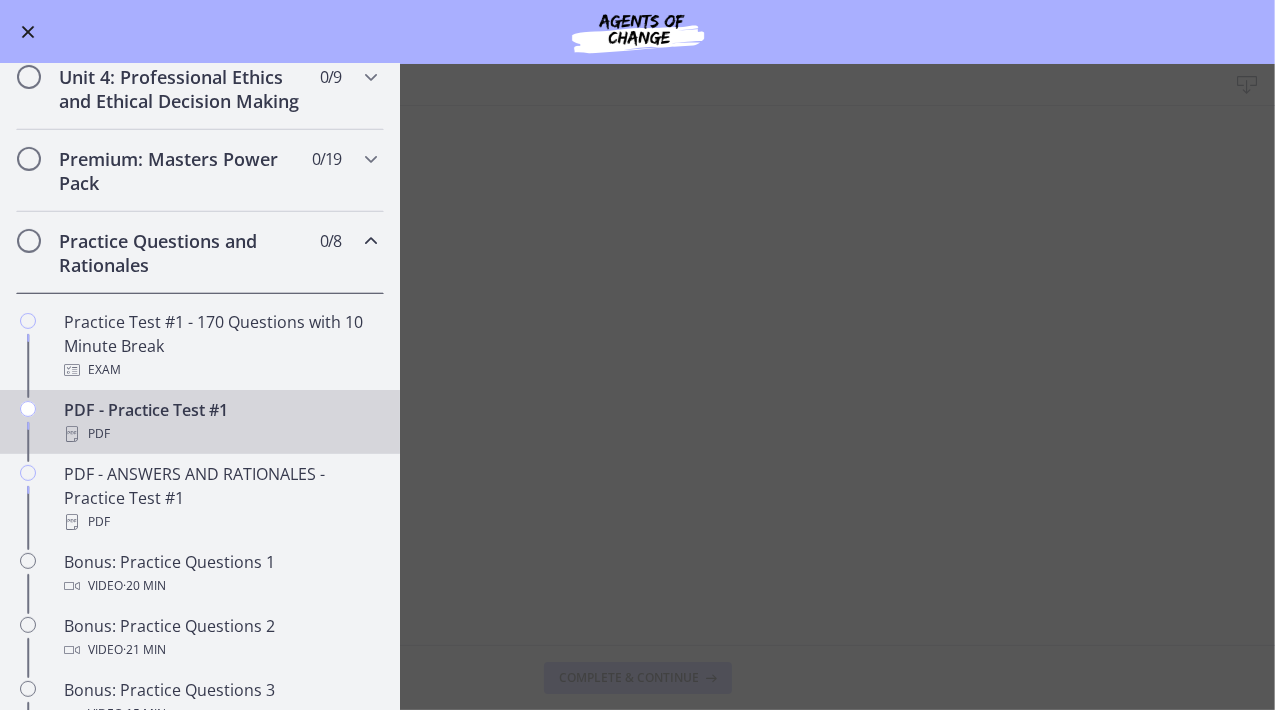 click on "PDF - Practice Test #1
Download
Enable fullscreen
Complete & continue" at bounding box center (637, 387) 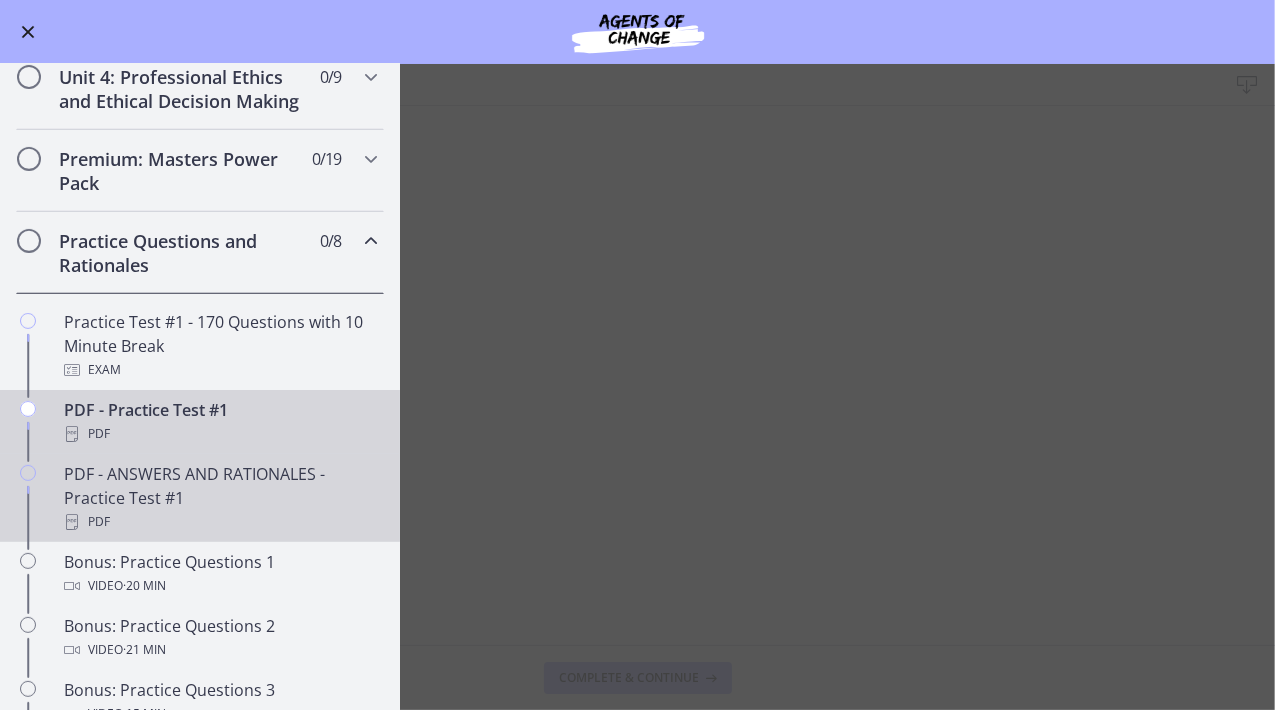 click on "PDF - ANSWERS AND RATIONALES - Practice Test #1
PDF" at bounding box center [220, 498] 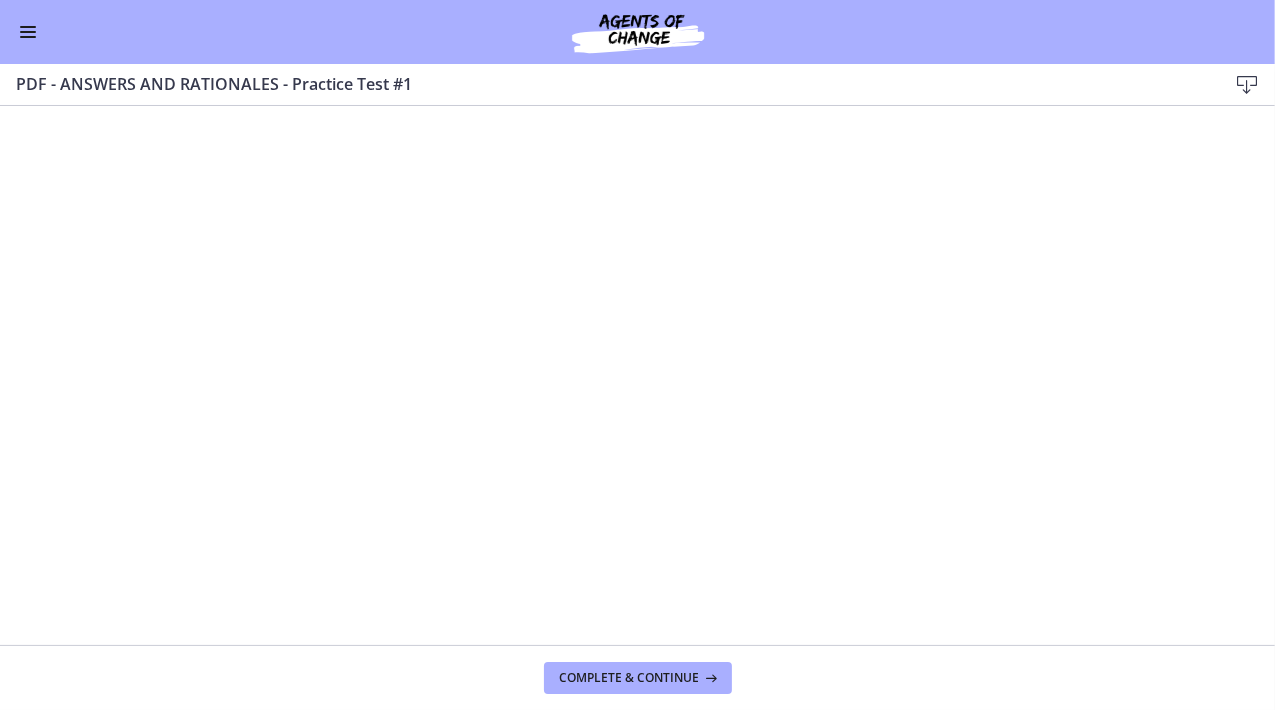 click at bounding box center (28, 32) 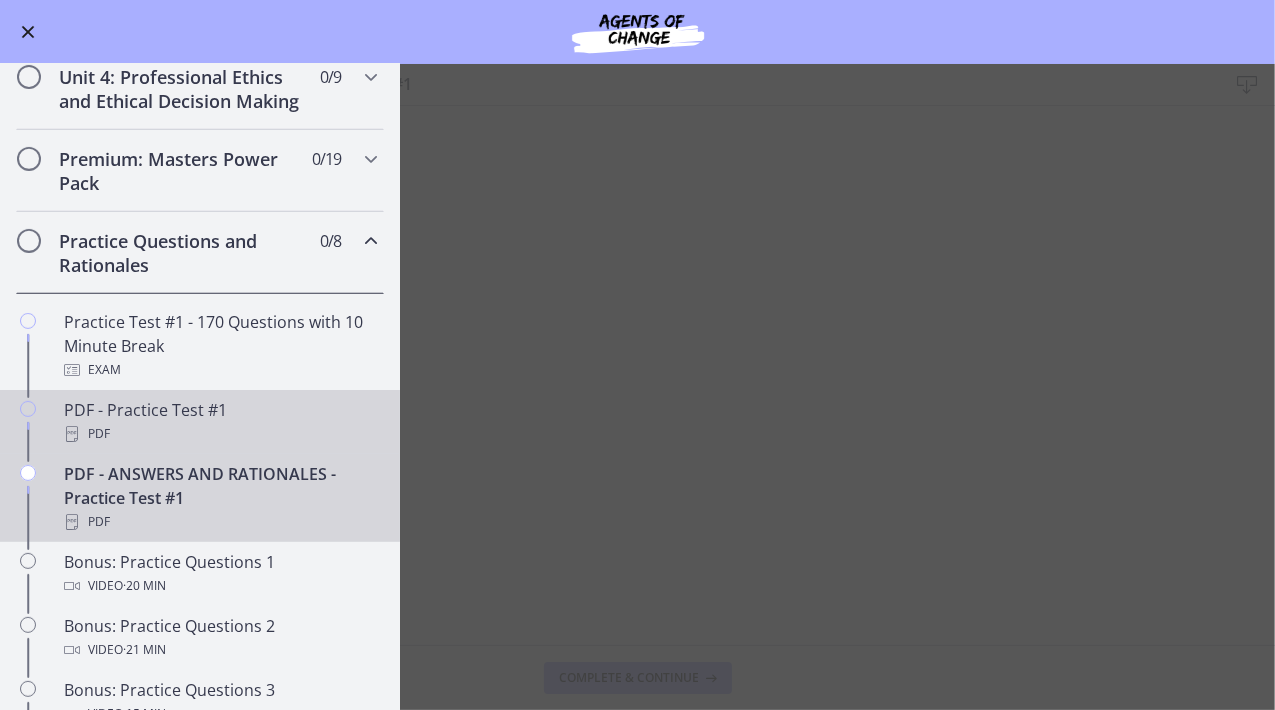click on "PDF - Practice Test #1
PDF" at bounding box center [220, 422] 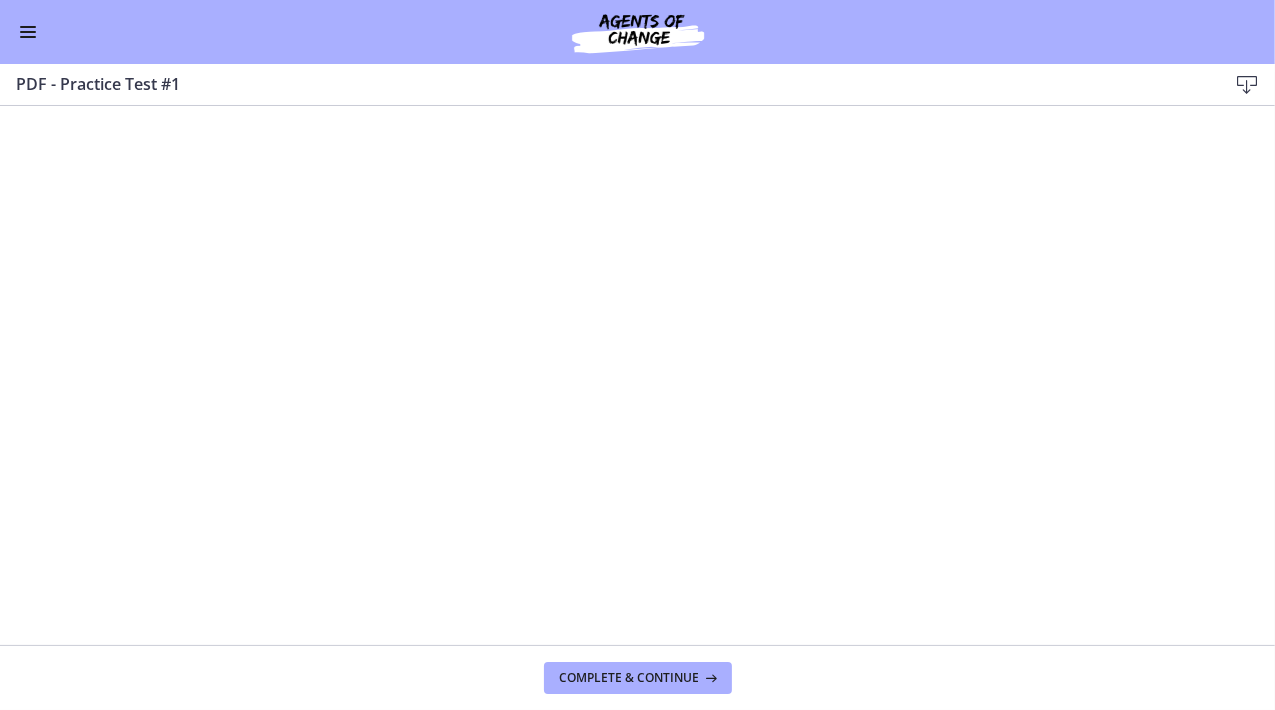click at bounding box center [28, 32] 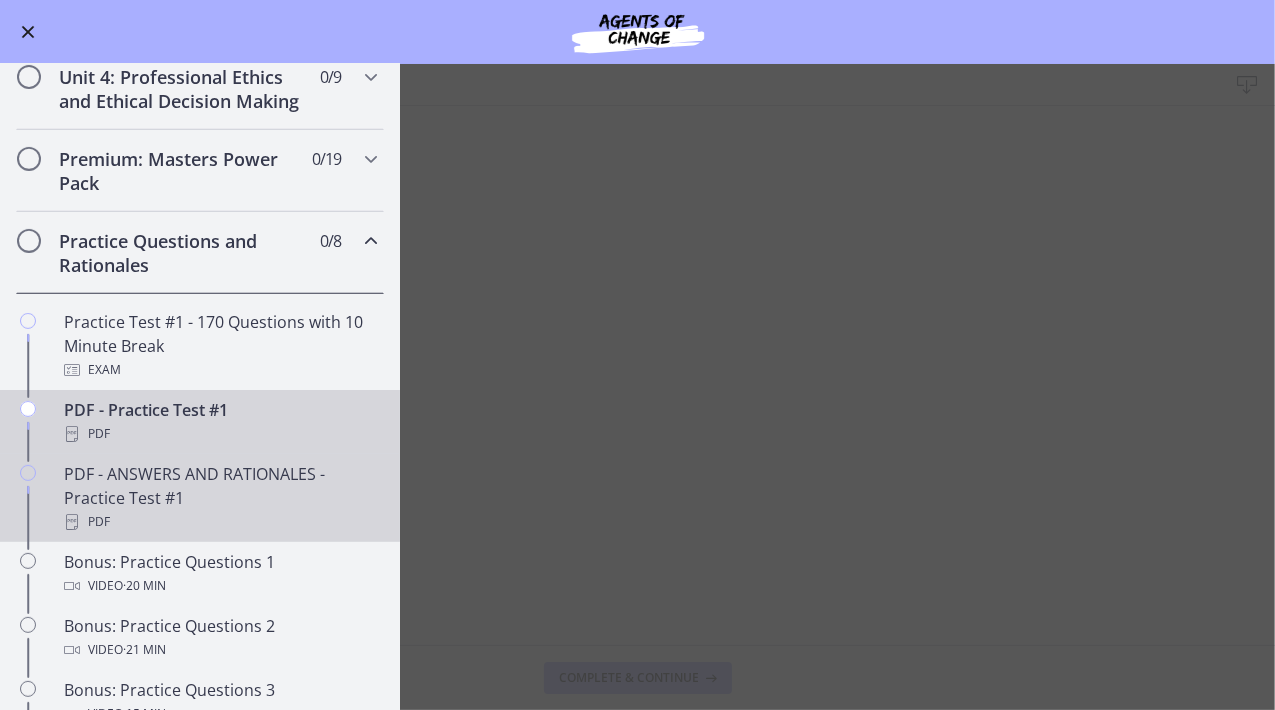 click on "PDF - ANSWERS AND RATIONALES - Practice Test #1
PDF" at bounding box center (220, 498) 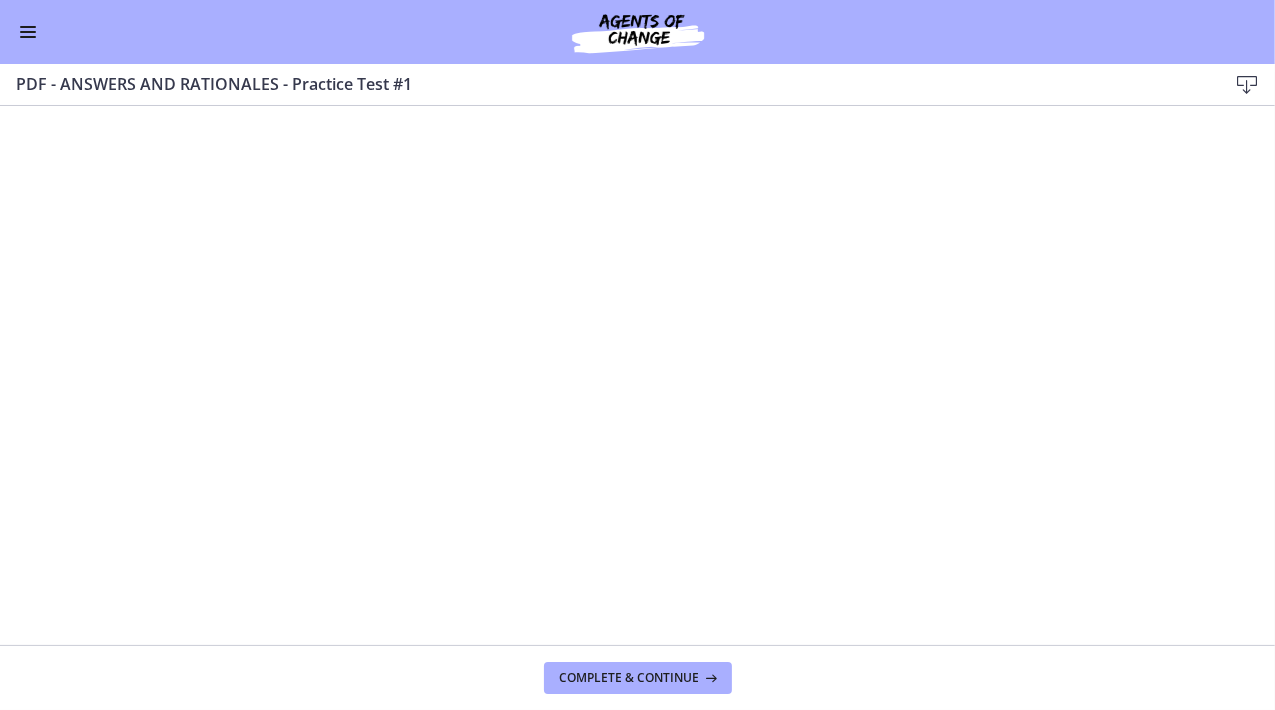 click at bounding box center (28, 37) 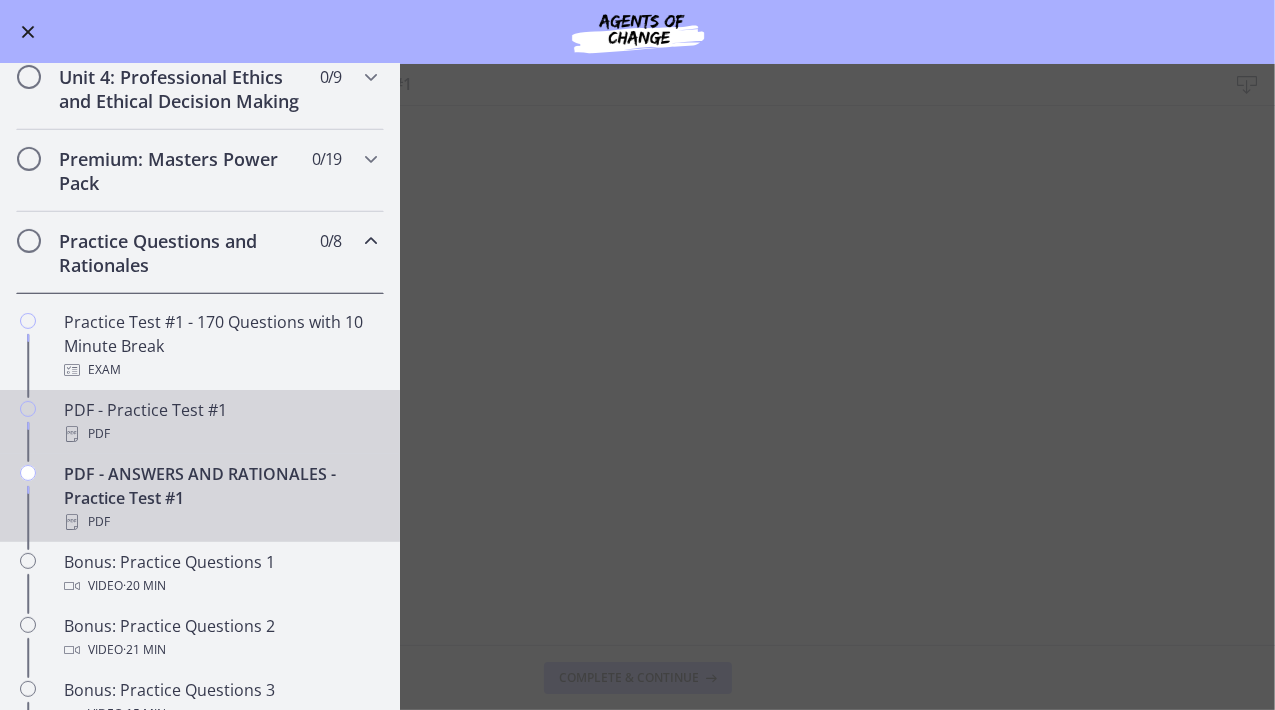 click on "PDF" at bounding box center [220, 434] 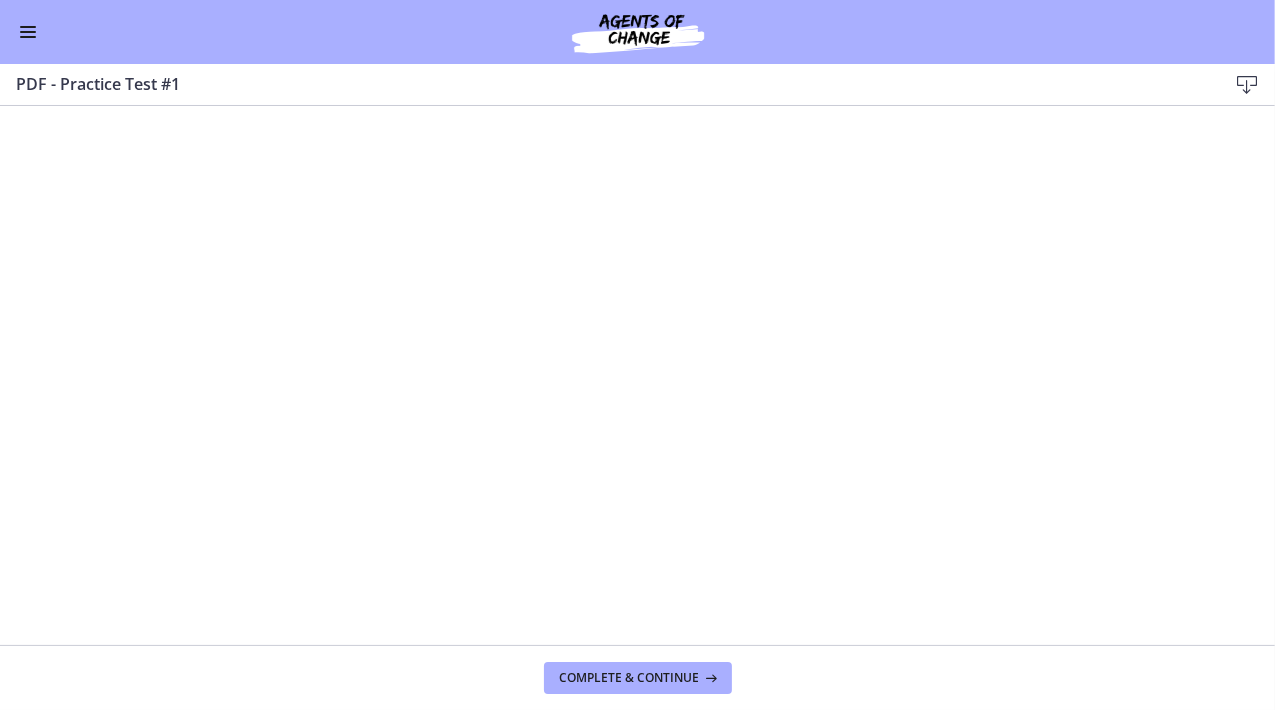 click on "Go to Dashboard" at bounding box center (637, 32) 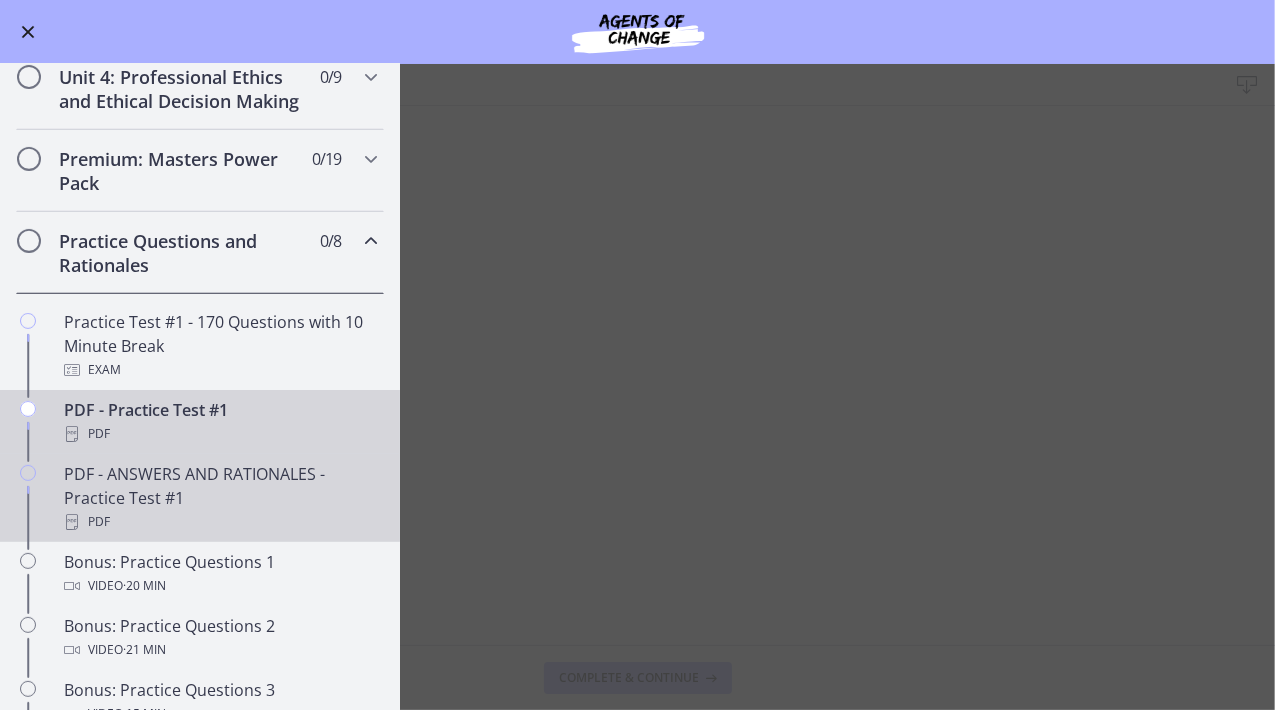 click on "PDF - ANSWERS AND RATIONALES - Practice Test #1
PDF" at bounding box center [220, 498] 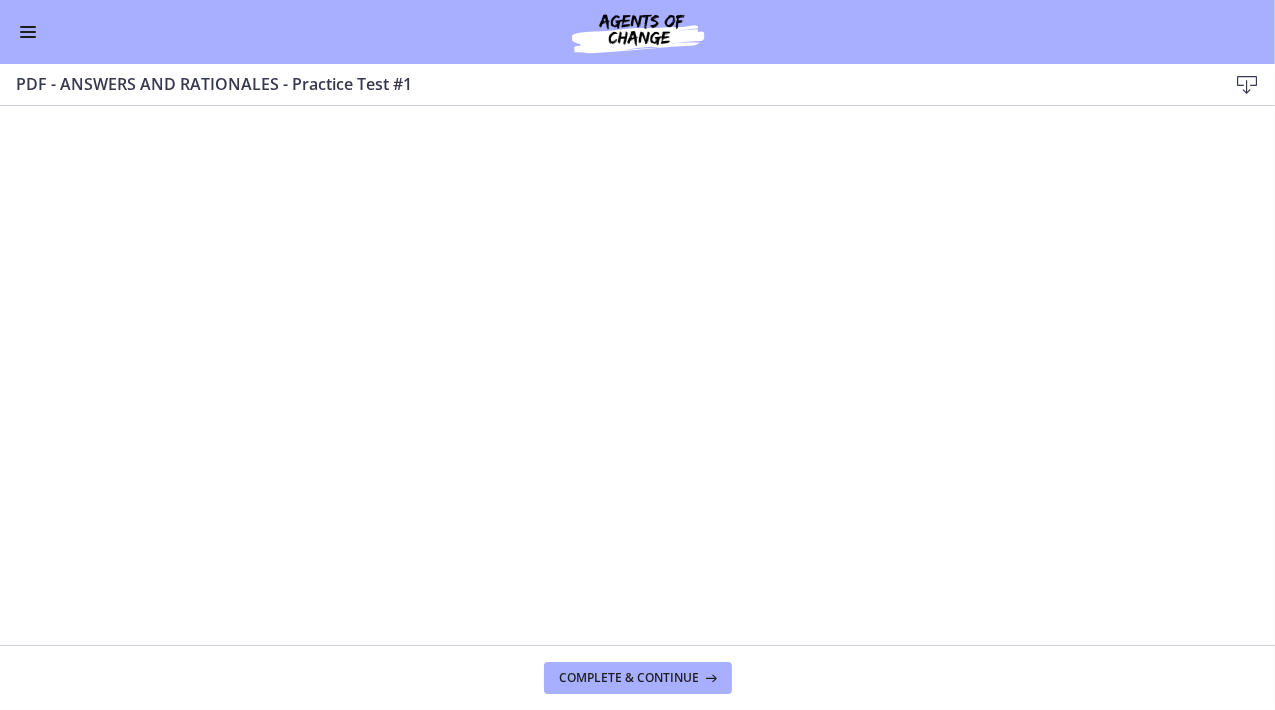 click at bounding box center [28, 32] 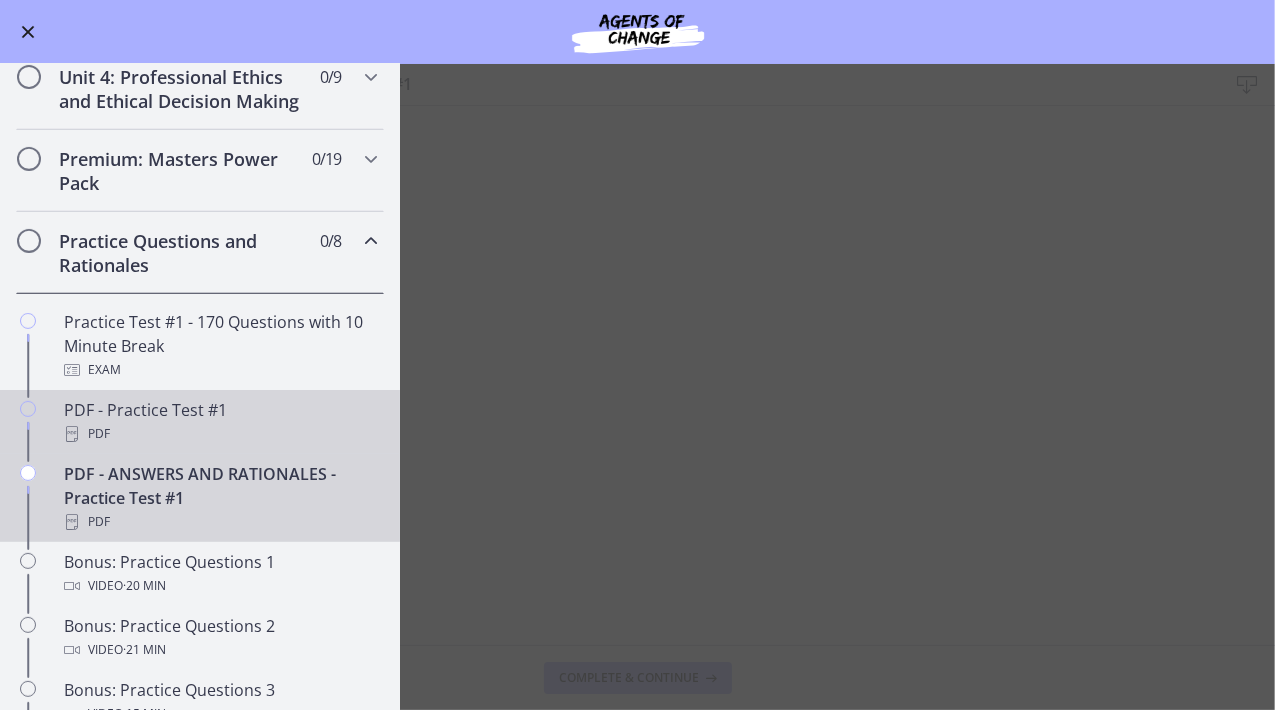 click on "PDF - Practice Test #1
PDF" at bounding box center (220, 422) 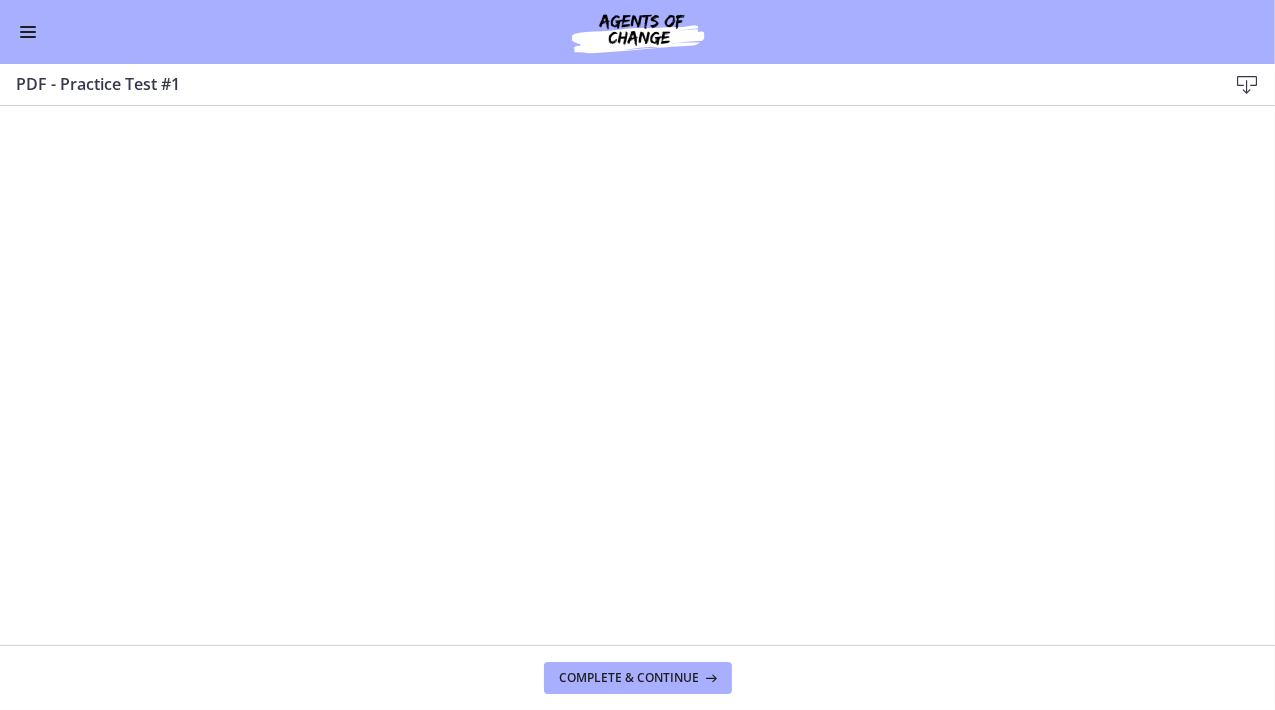 click at bounding box center (28, 32) 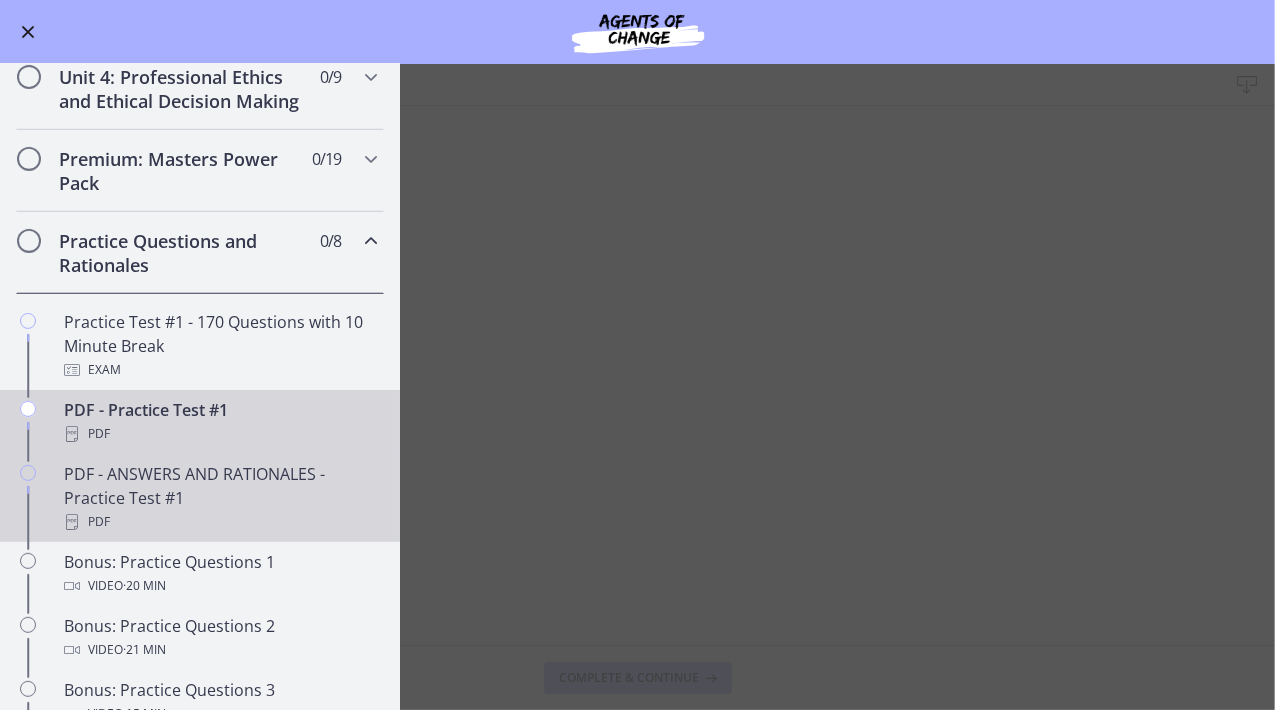 click on "PDF" at bounding box center [220, 522] 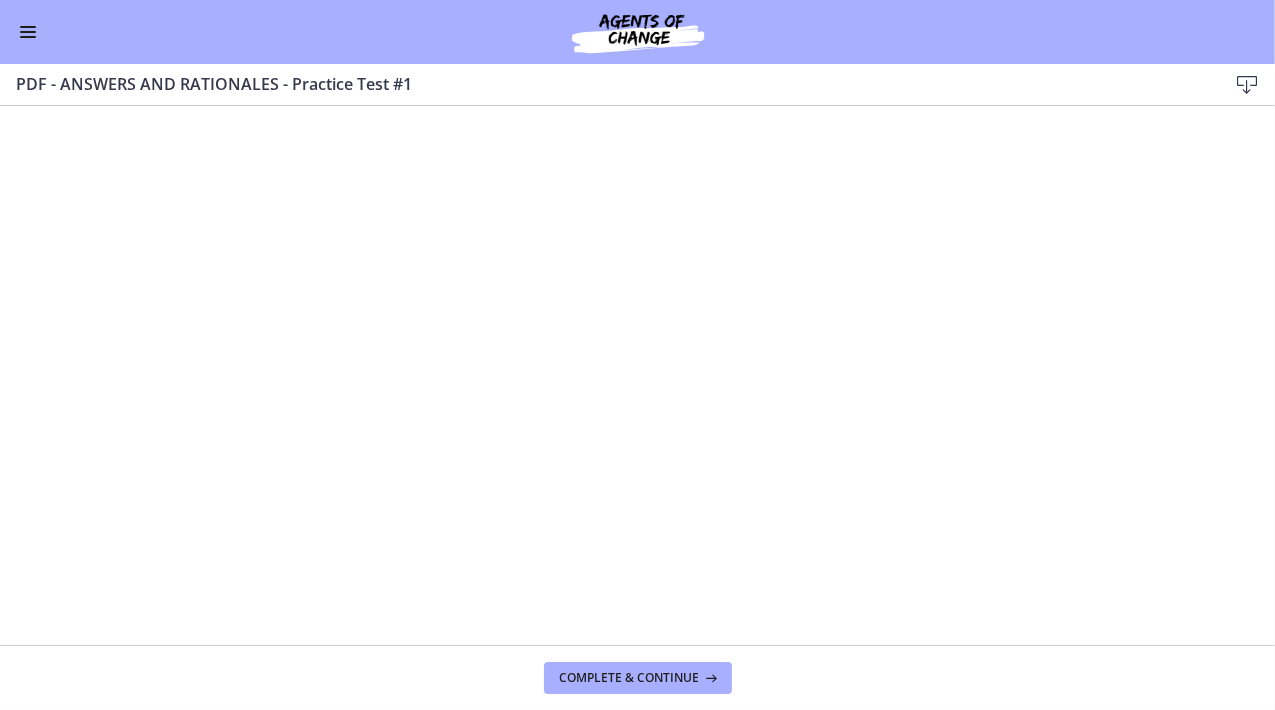 click at bounding box center [28, 37] 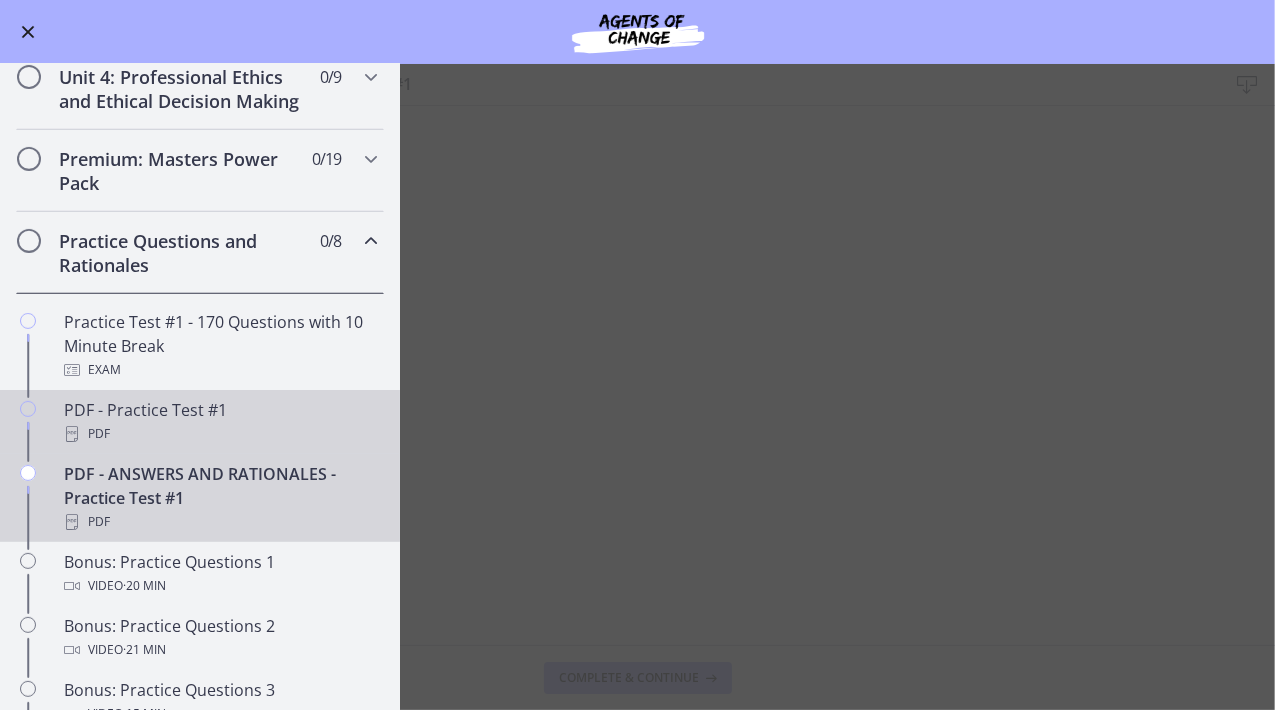 click on "PDF" at bounding box center [220, 434] 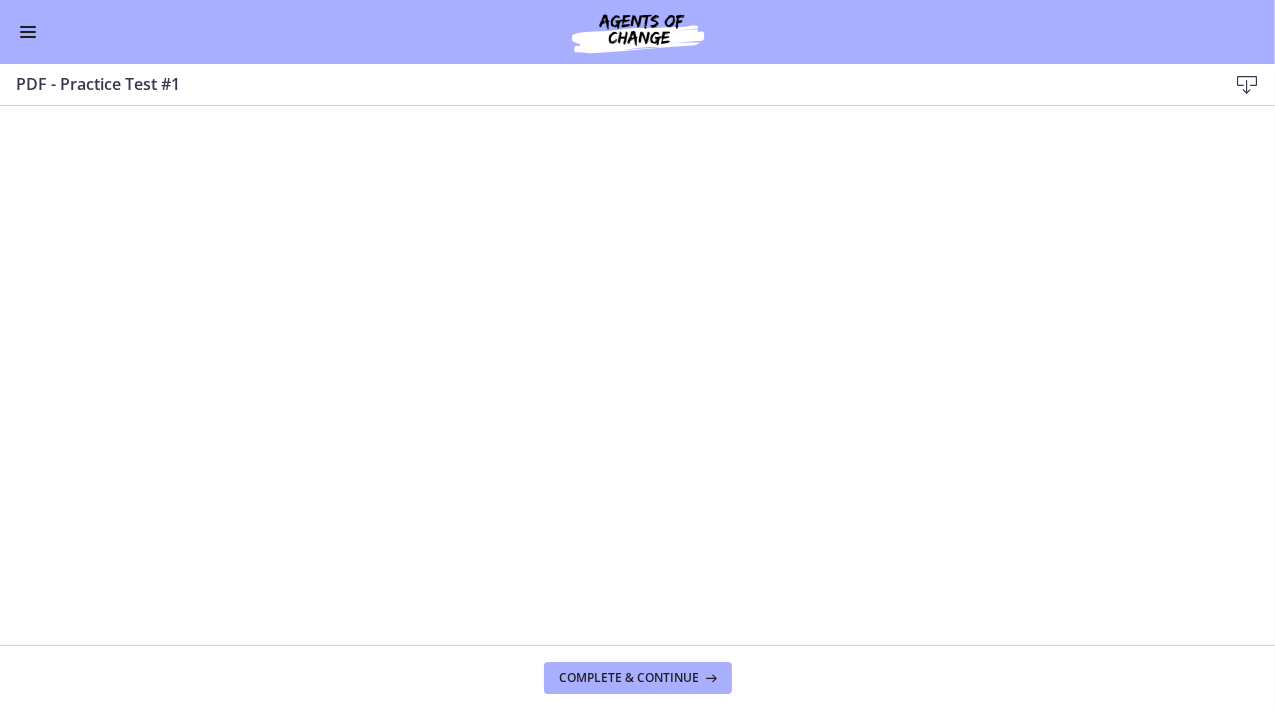 click at bounding box center [28, 32] 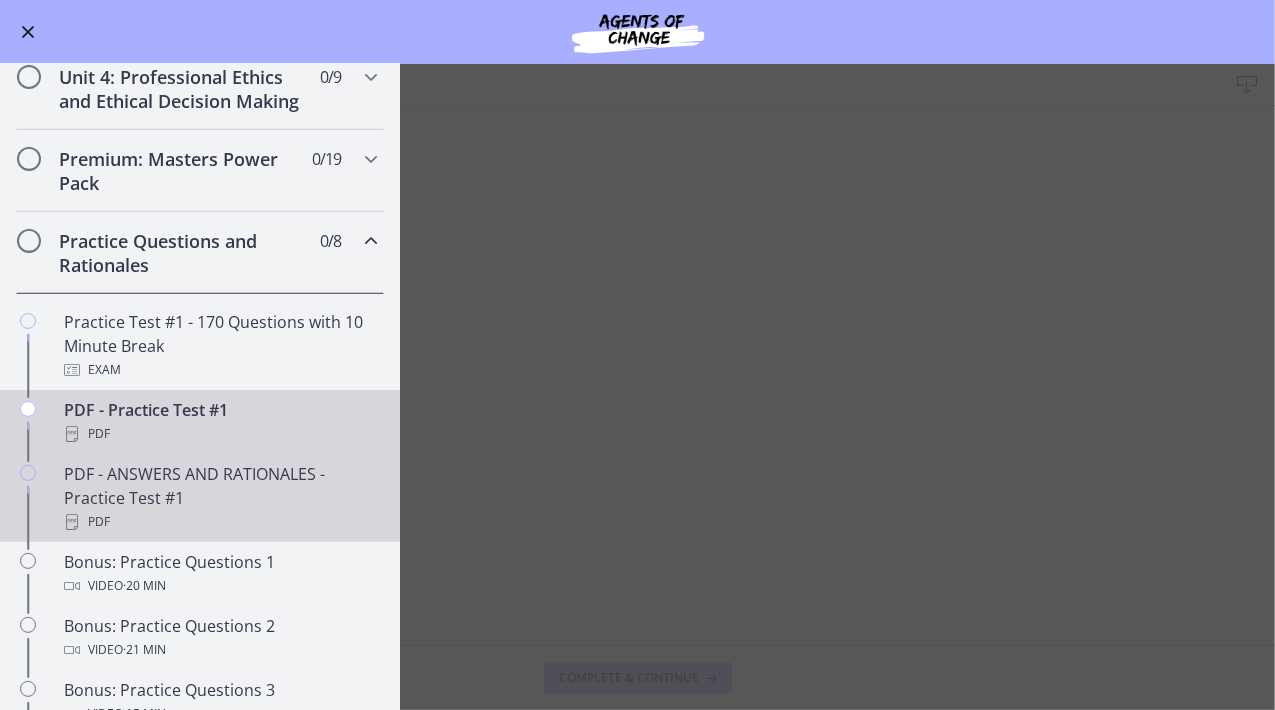 click on "PDF" at bounding box center (220, 522) 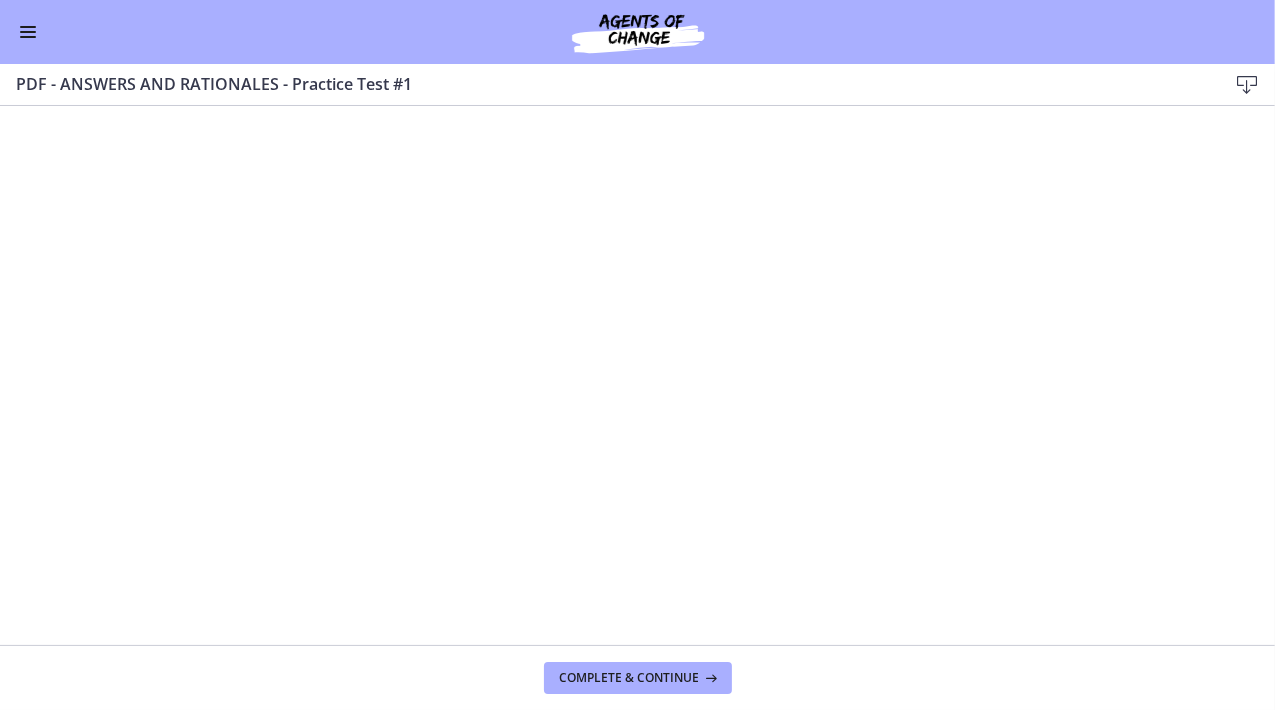 click at bounding box center (28, 37) 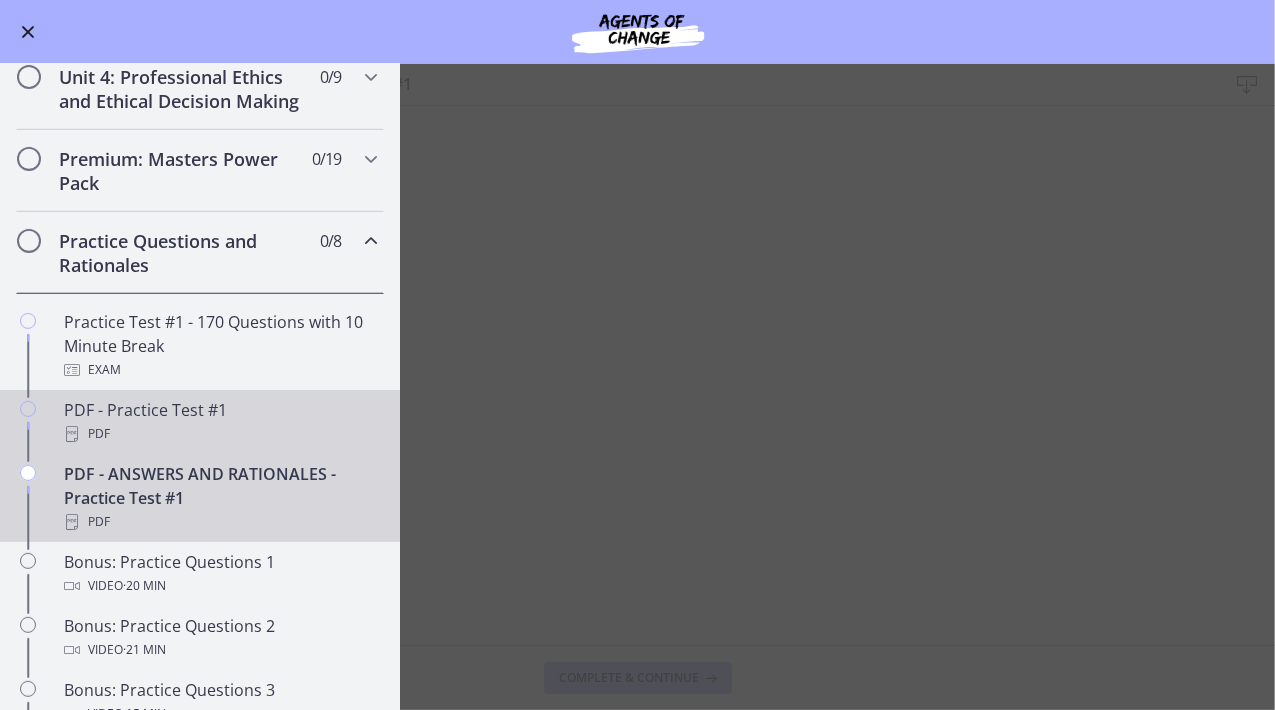 click on "PDF" at bounding box center (220, 434) 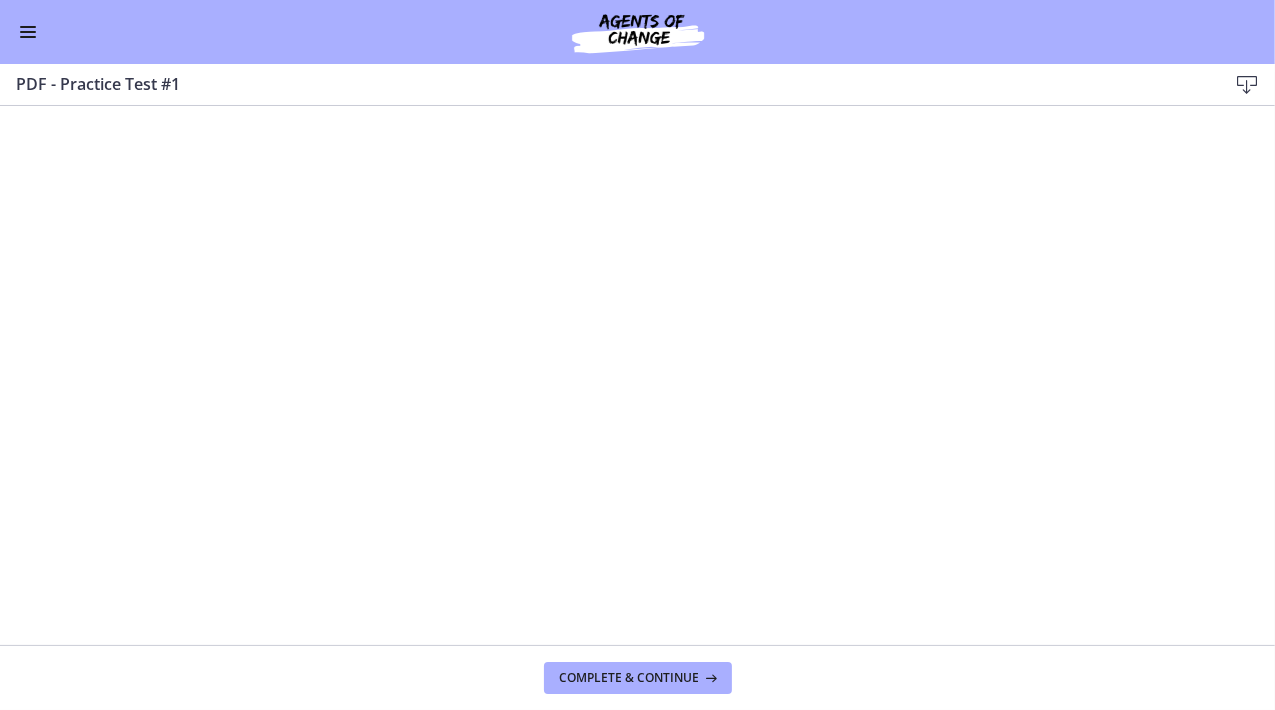 click at bounding box center [28, 32] 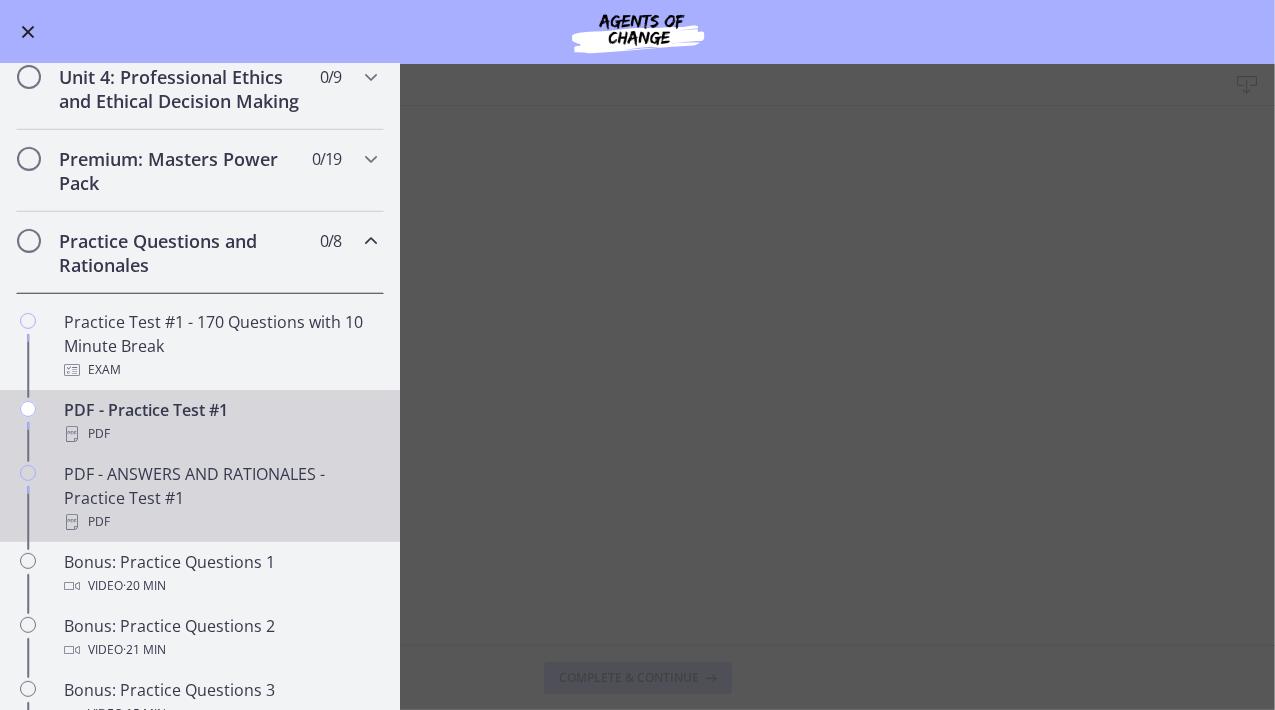 click on "PDF" at bounding box center (220, 522) 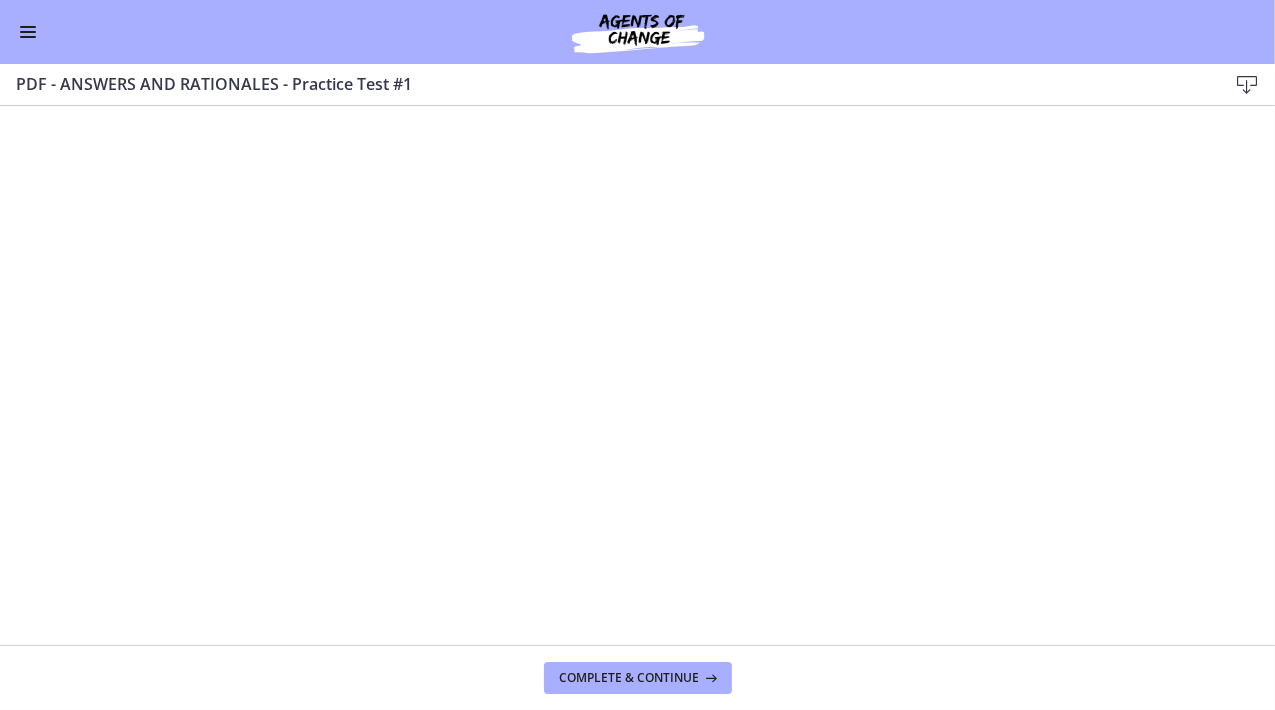 click at bounding box center (28, 32) 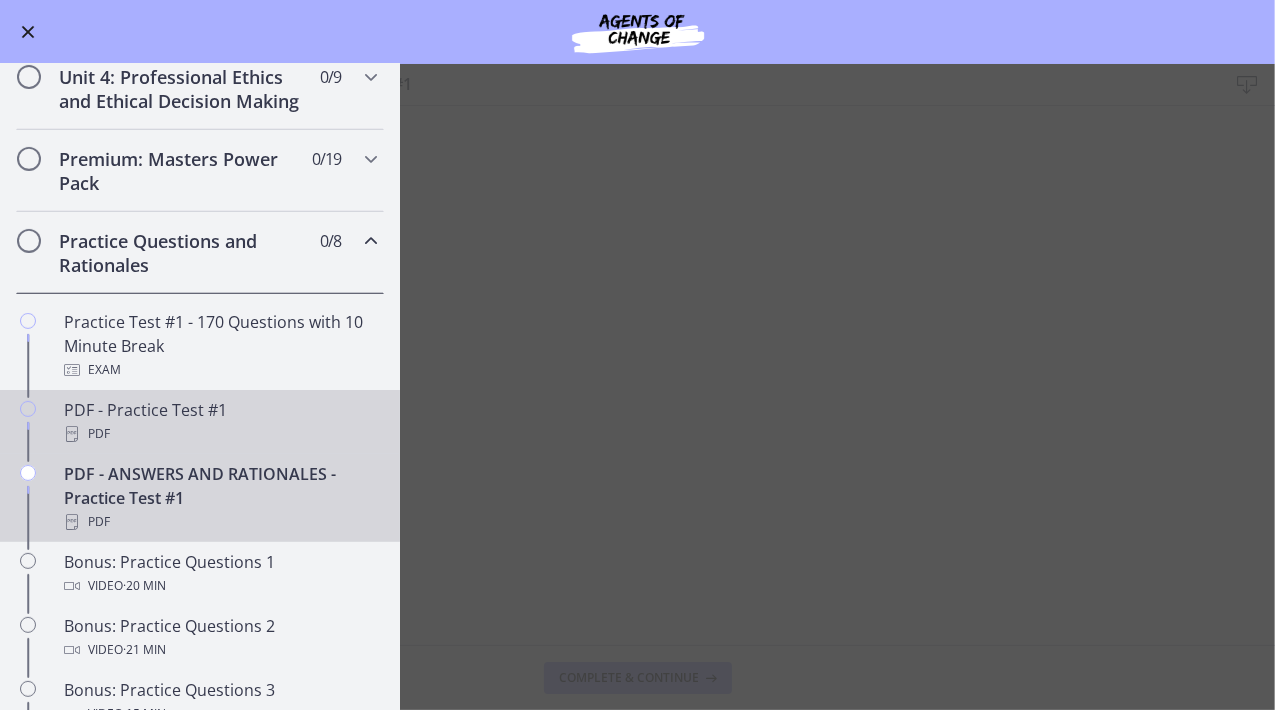 click on "PDF" at bounding box center (220, 434) 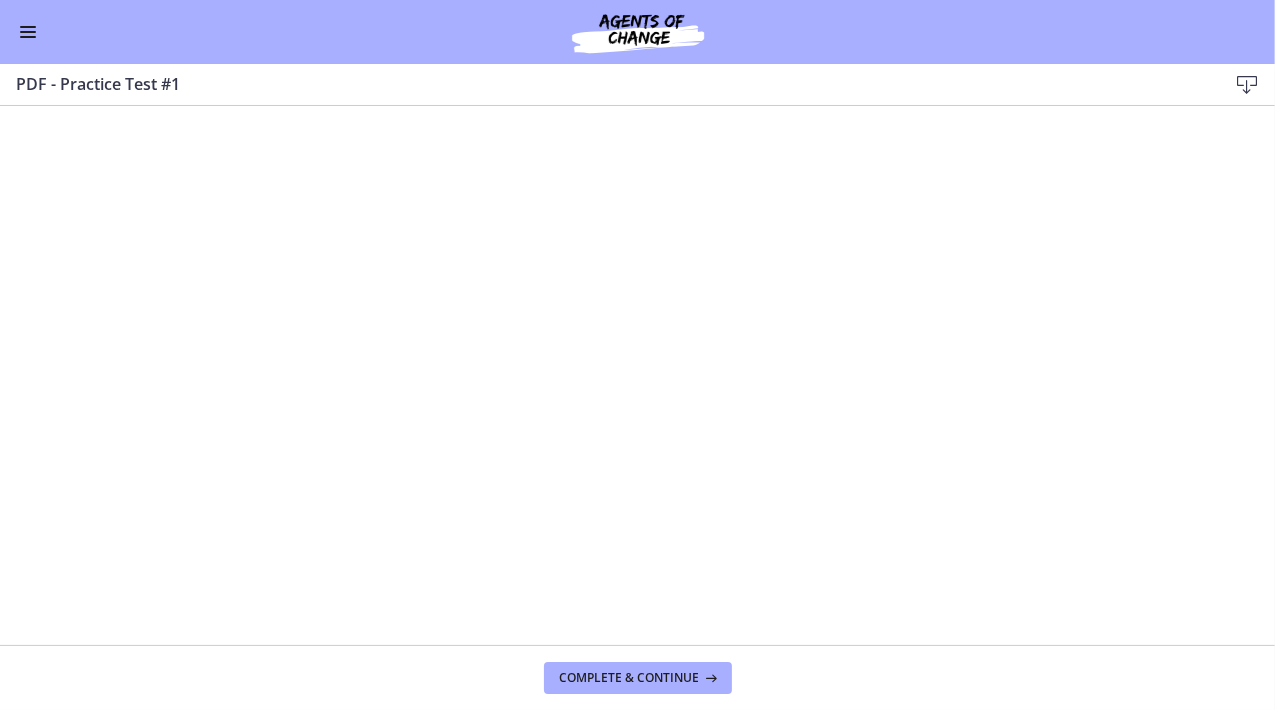 click at bounding box center (28, 32) 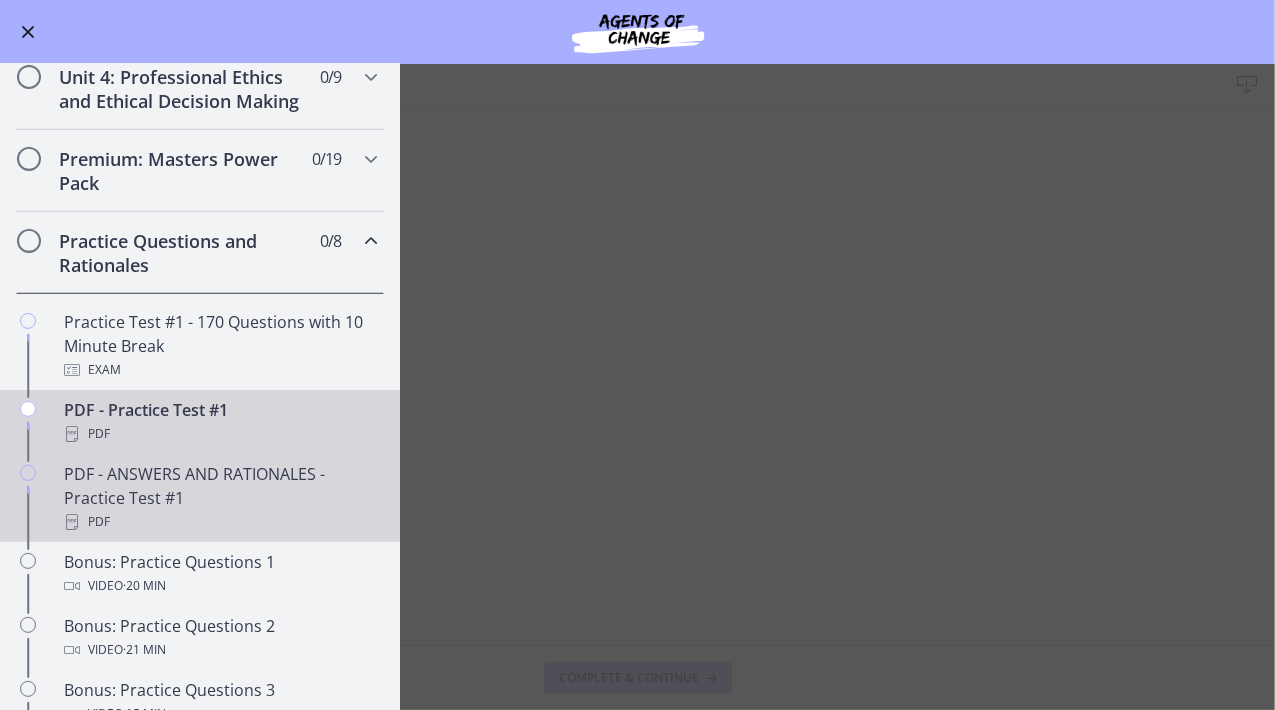 click on "PDF - ANSWERS AND RATIONALES - Practice Test #1
PDF" at bounding box center [220, 498] 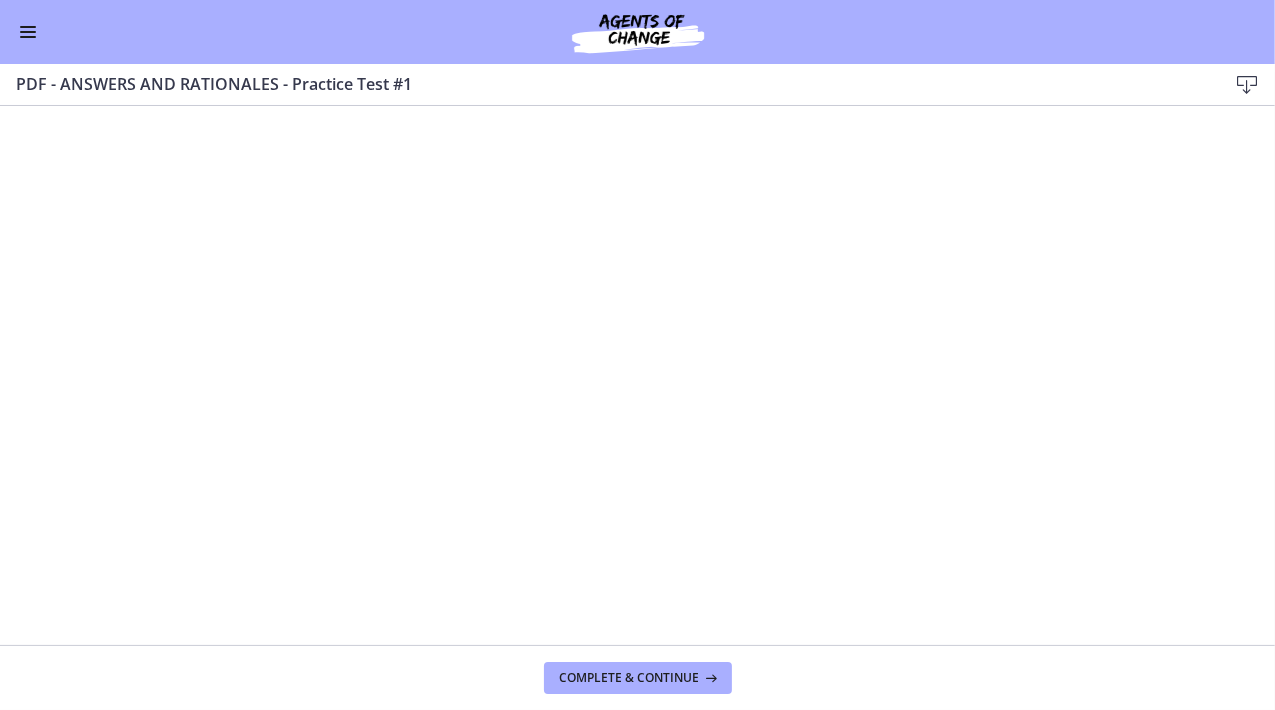 click at bounding box center [28, 32] 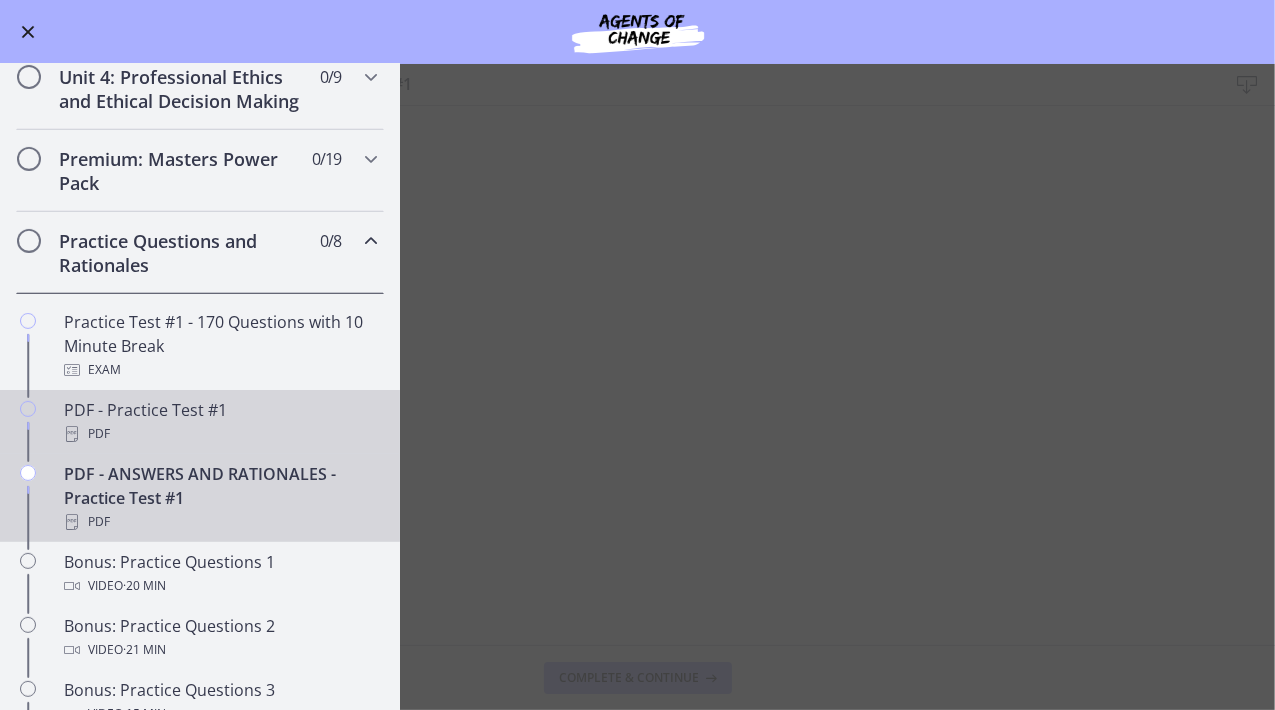 click on "PDF" at bounding box center [220, 434] 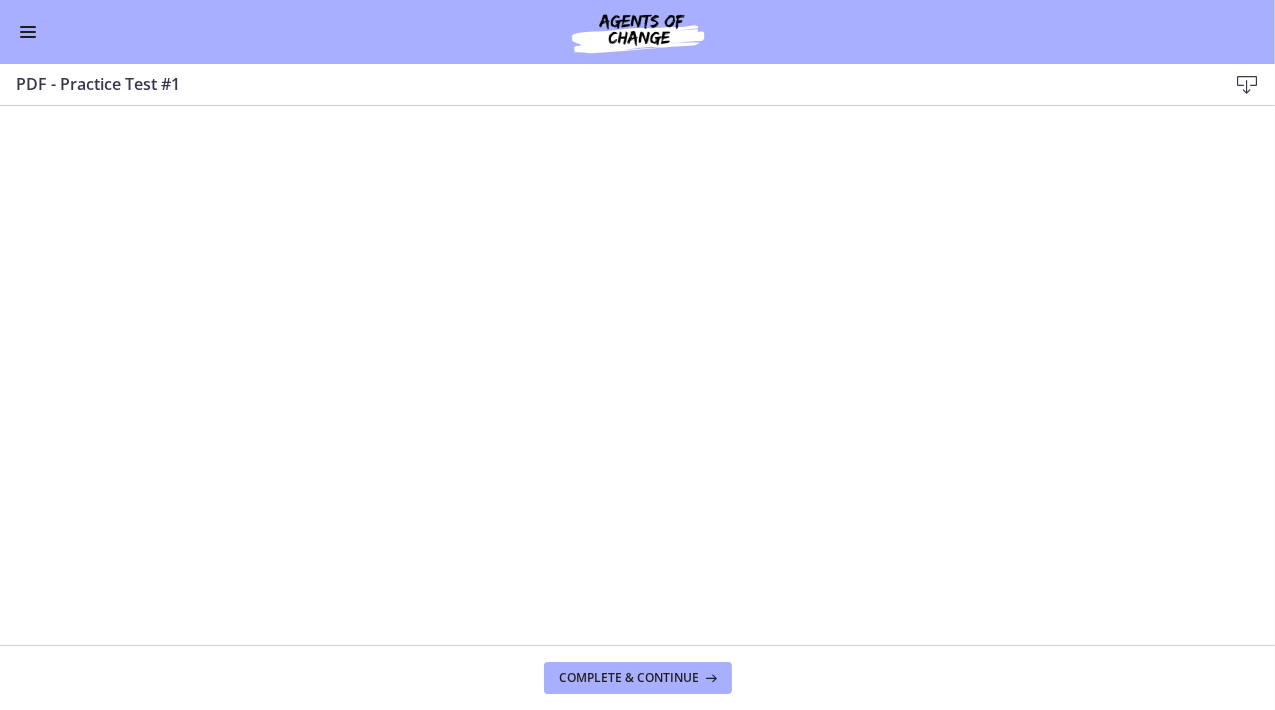 click at bounding box center [28, 32] 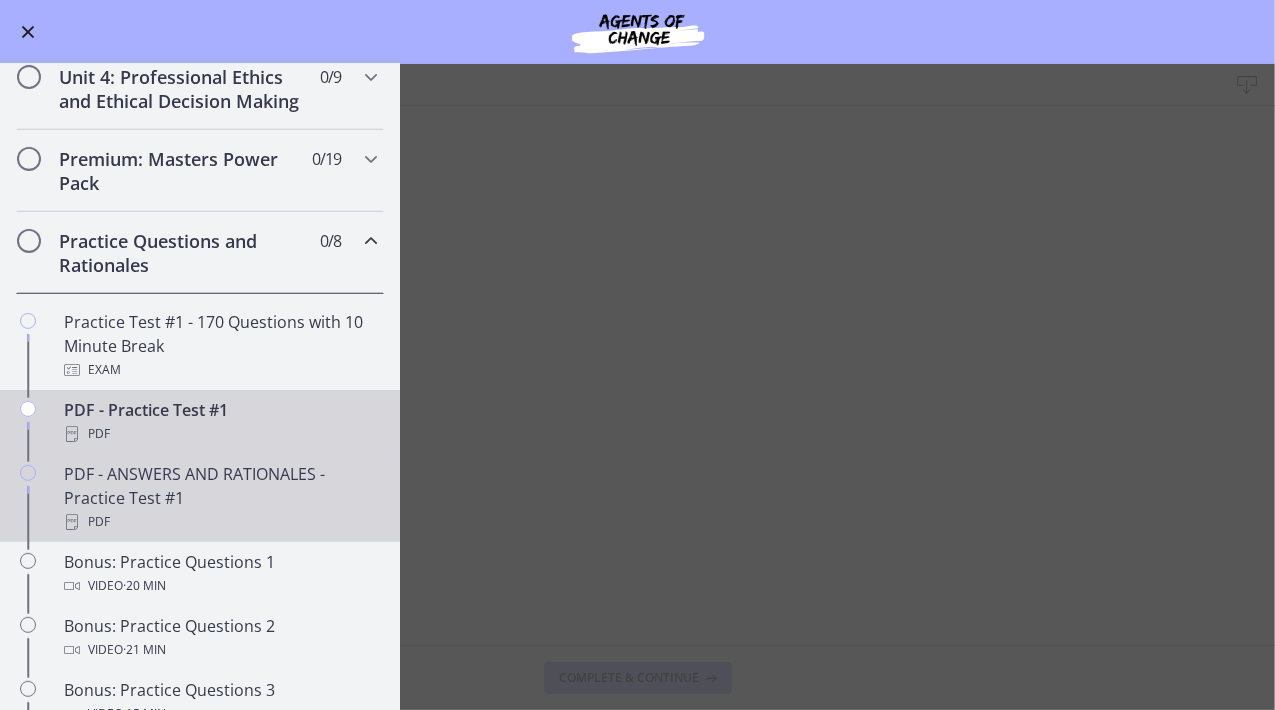 click on "PDF" at bounding box center [220, 522] 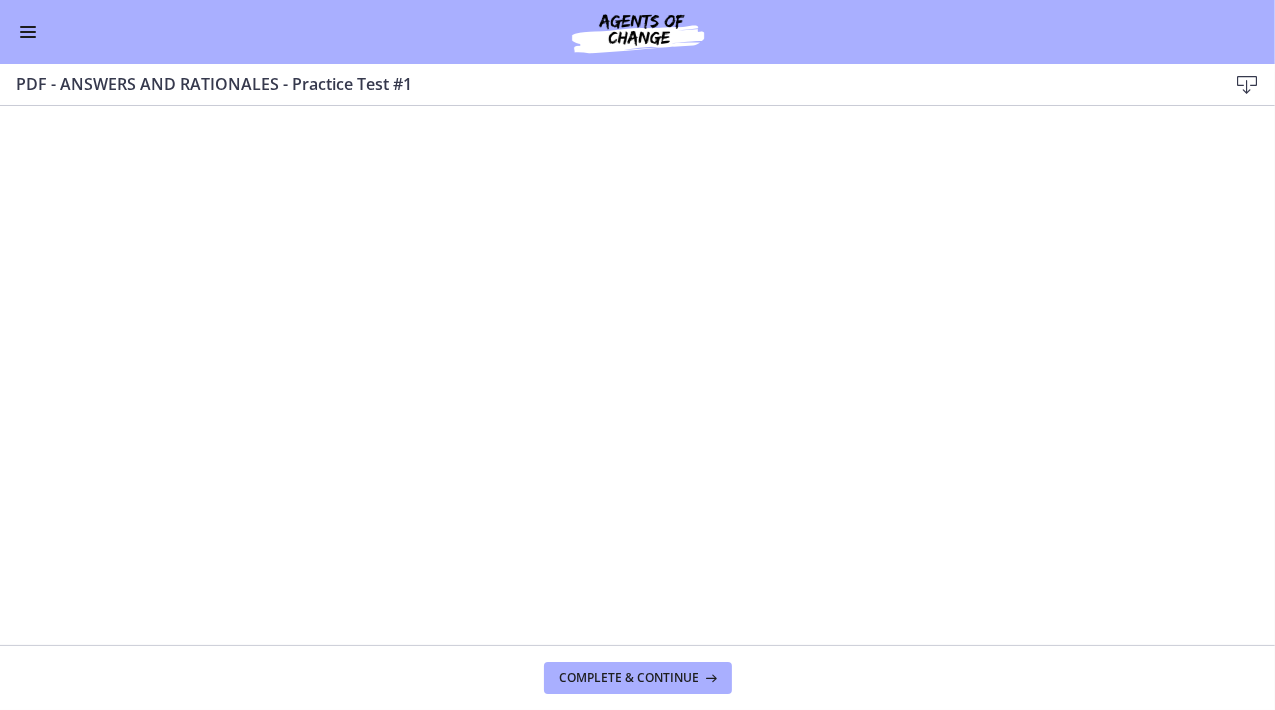 click at bounding box center [28, 32] 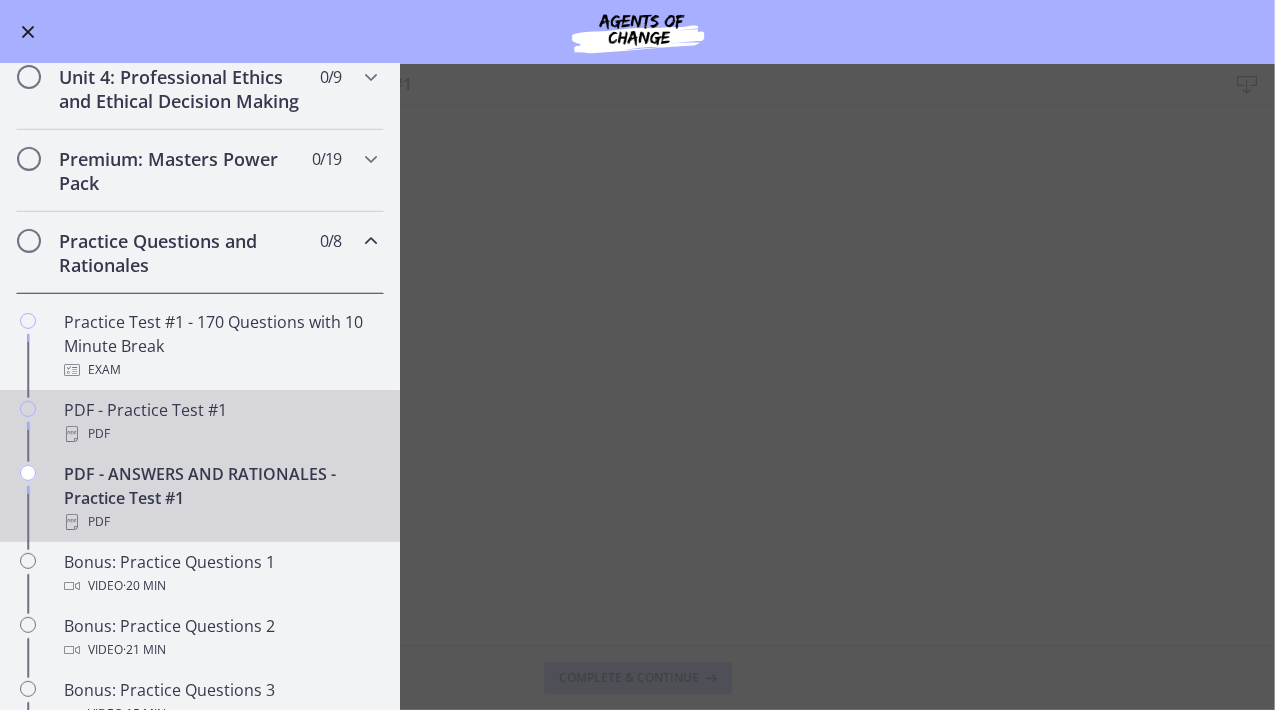 click on "PDF" at bounding box center [220, 434] 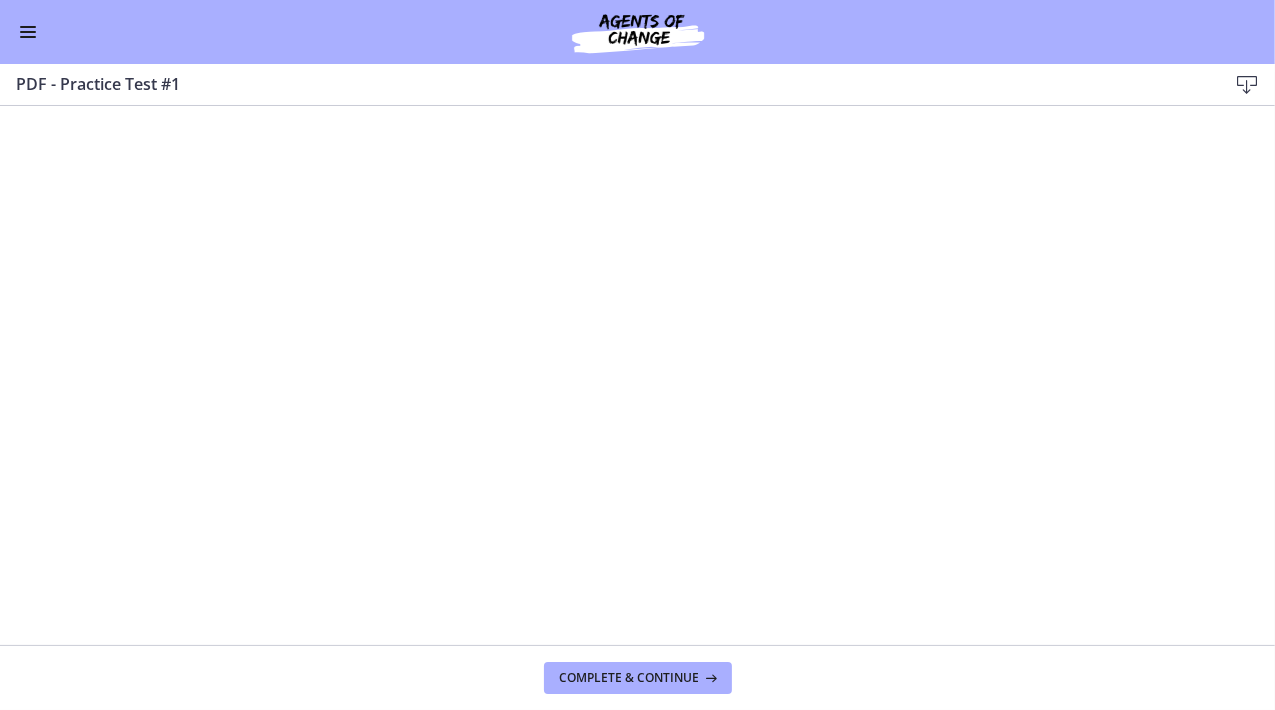 click at bounding box center (28, 32) 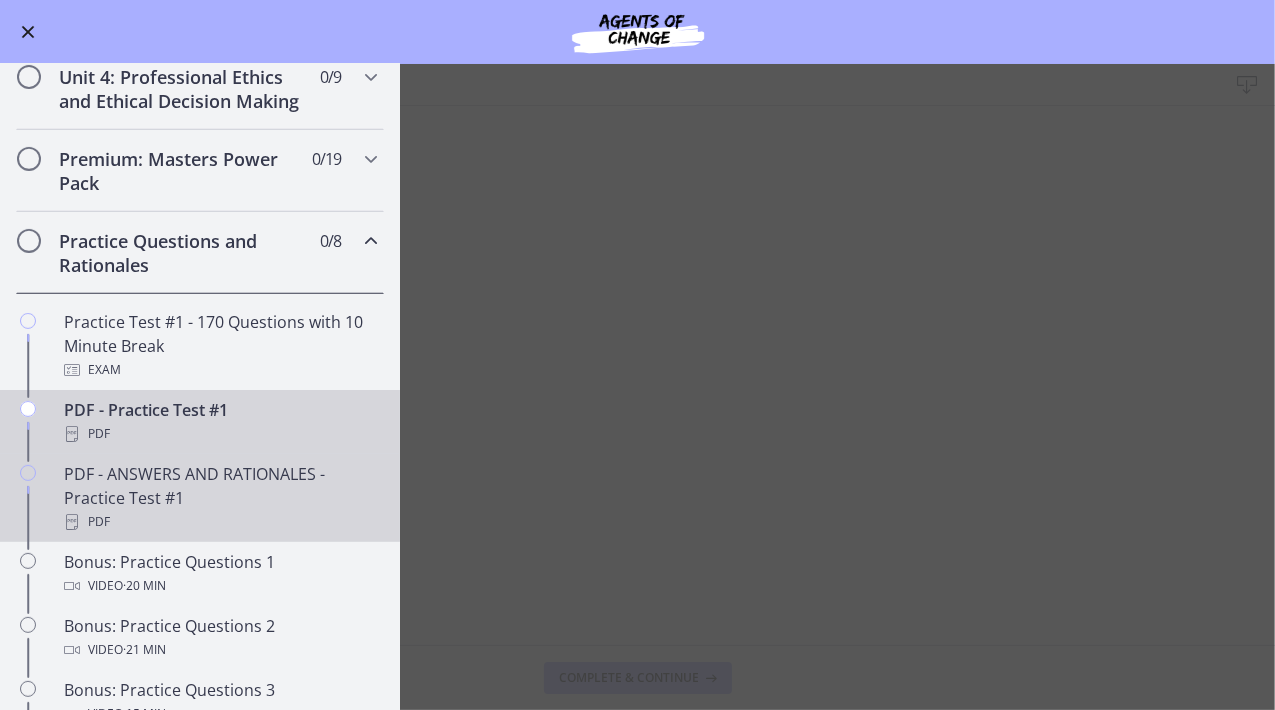 click on "PDF - ANSWERS AND RATIONALES - Practice Test #1
PDF" at bounding box center (220, 498) 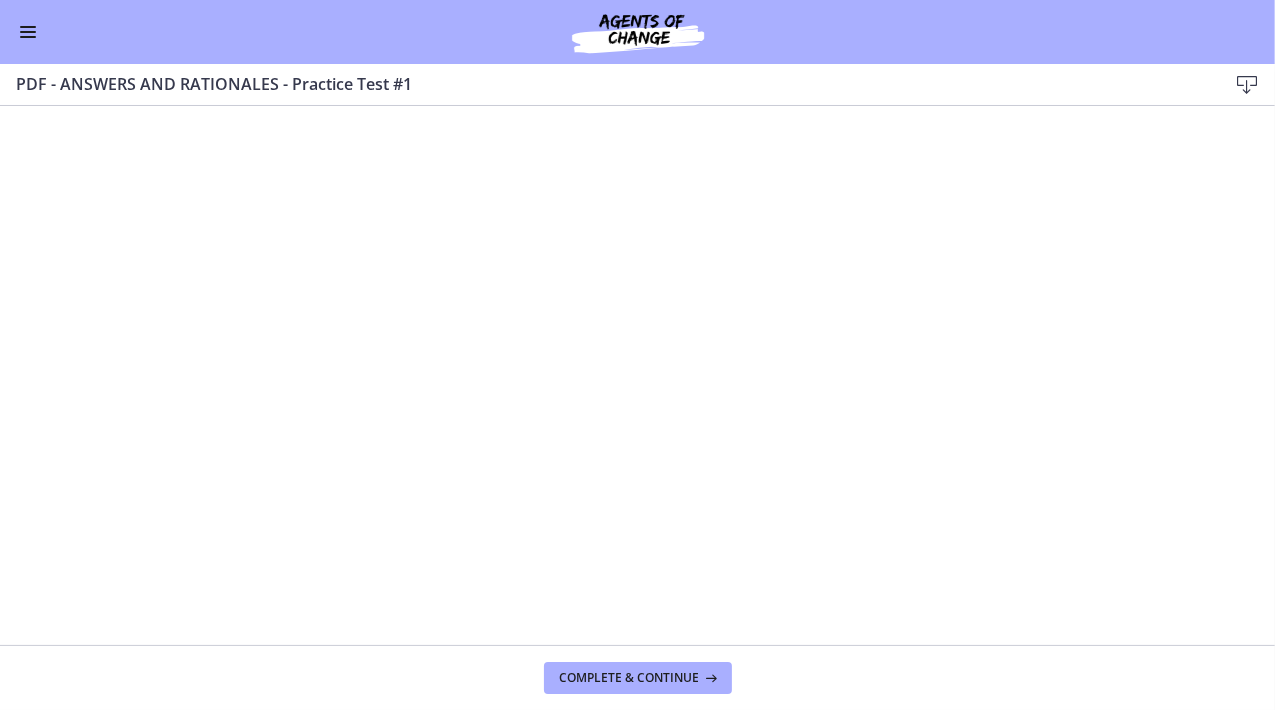 click at bounding box center (28, 32) 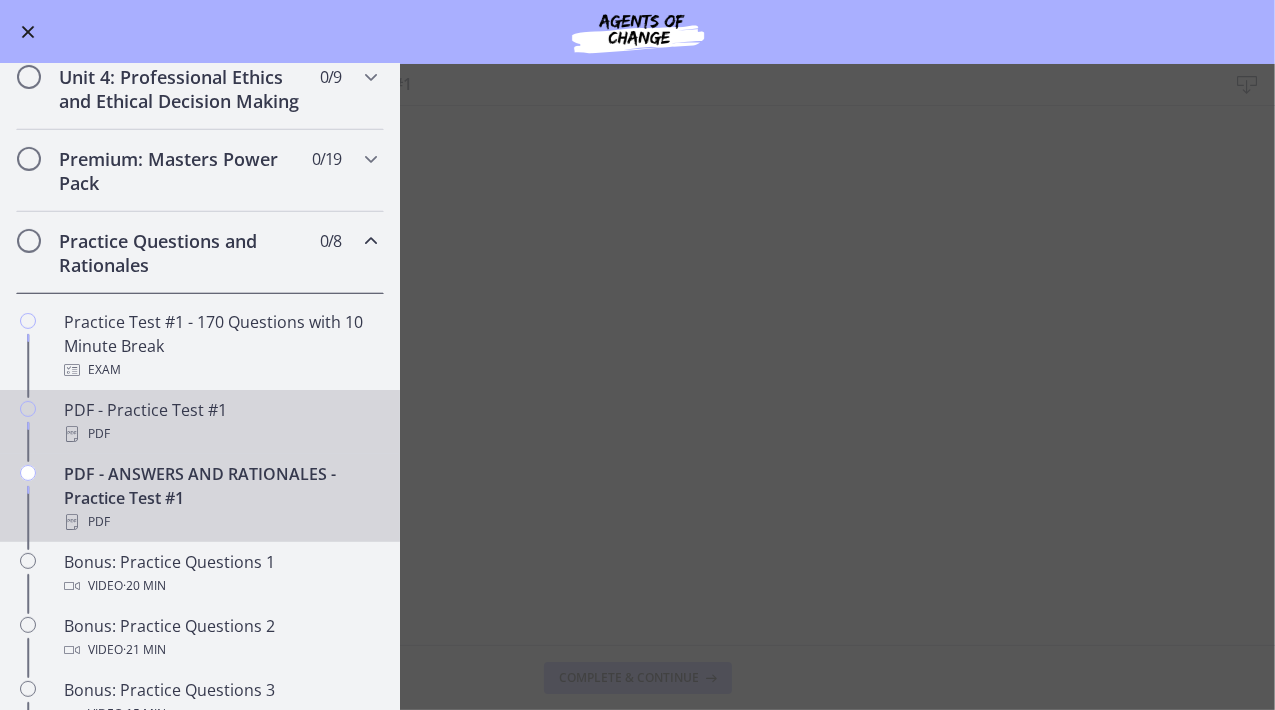 click on "PDF" at bounding box center (220, 434) 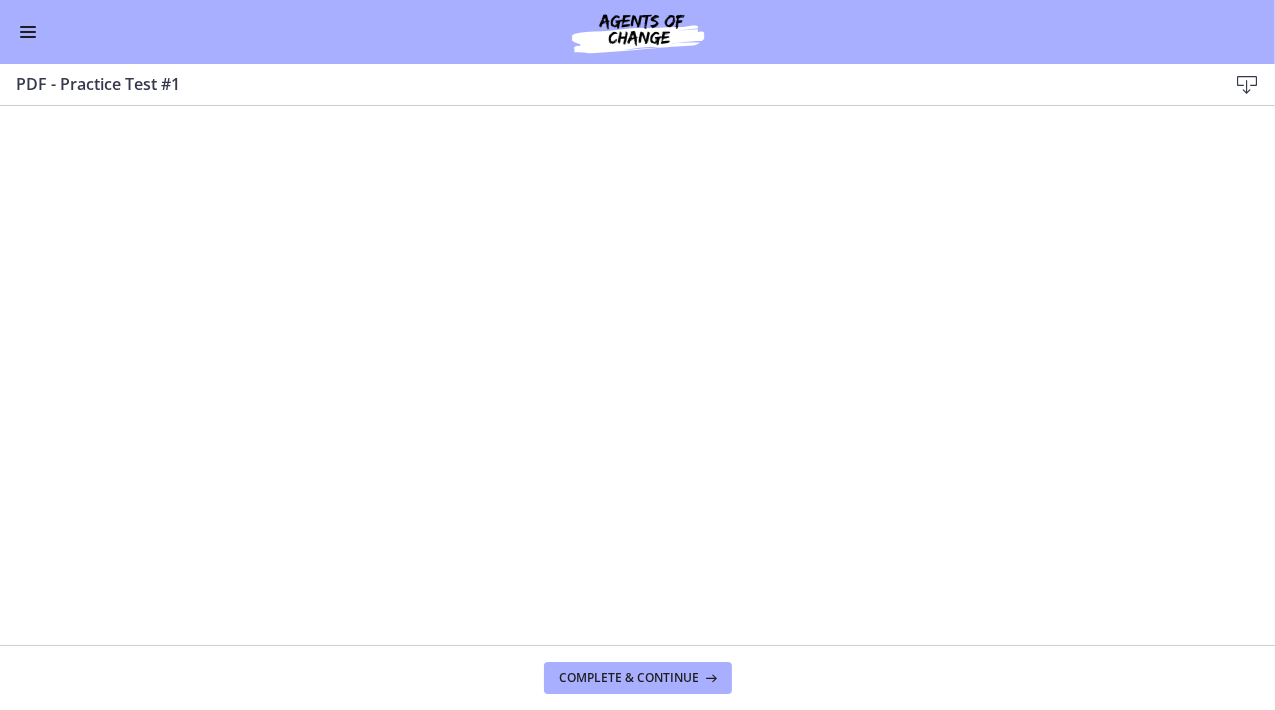 click at bounding box center (28, 32) 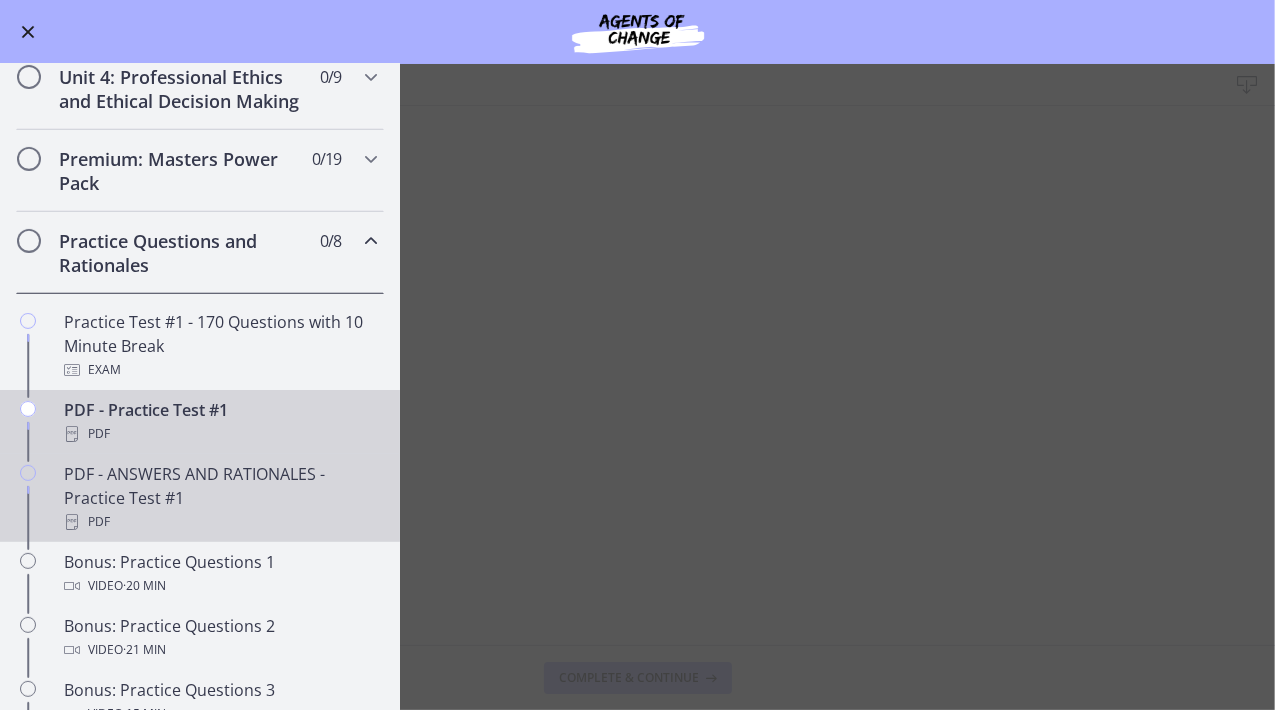 click on "PDF - ANSWERS AND RATIONALES - Practice Test #1
PDF" at bounding box center (220, 498) 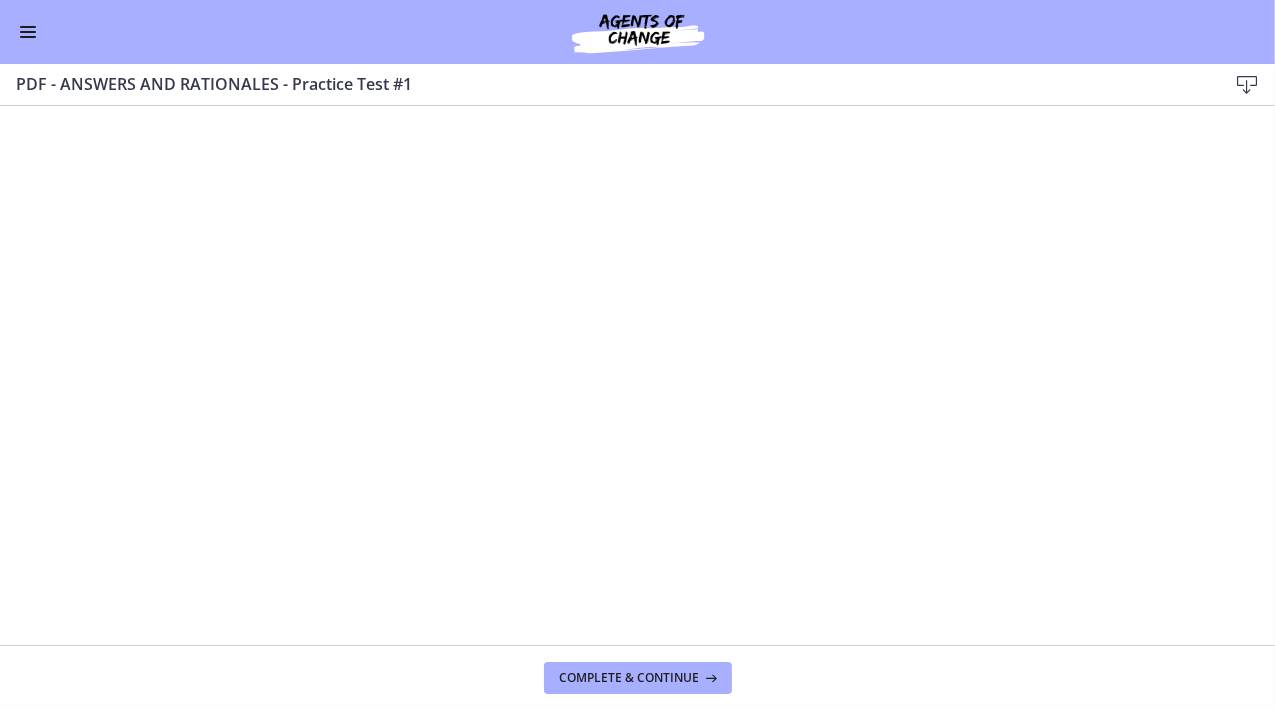 click at bounding box center (28, 32) 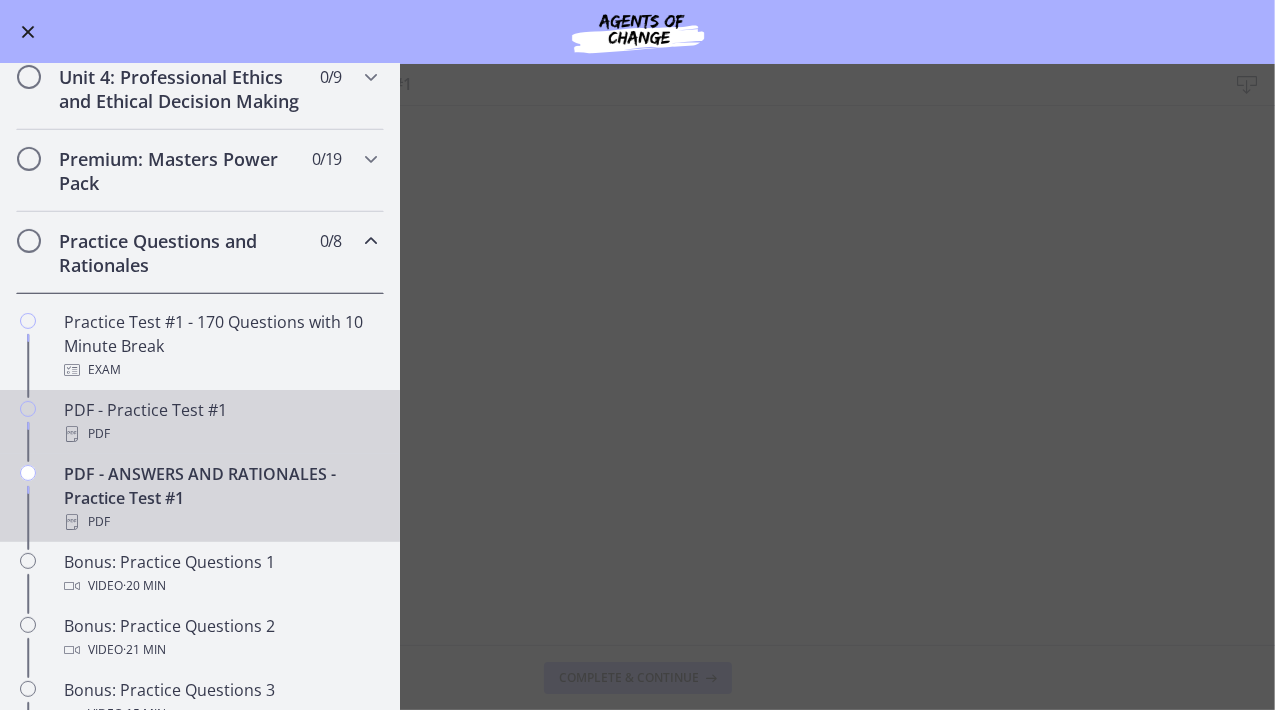click on "PDF - Practice Test #1
PDF" at bounding box center [200, 422] 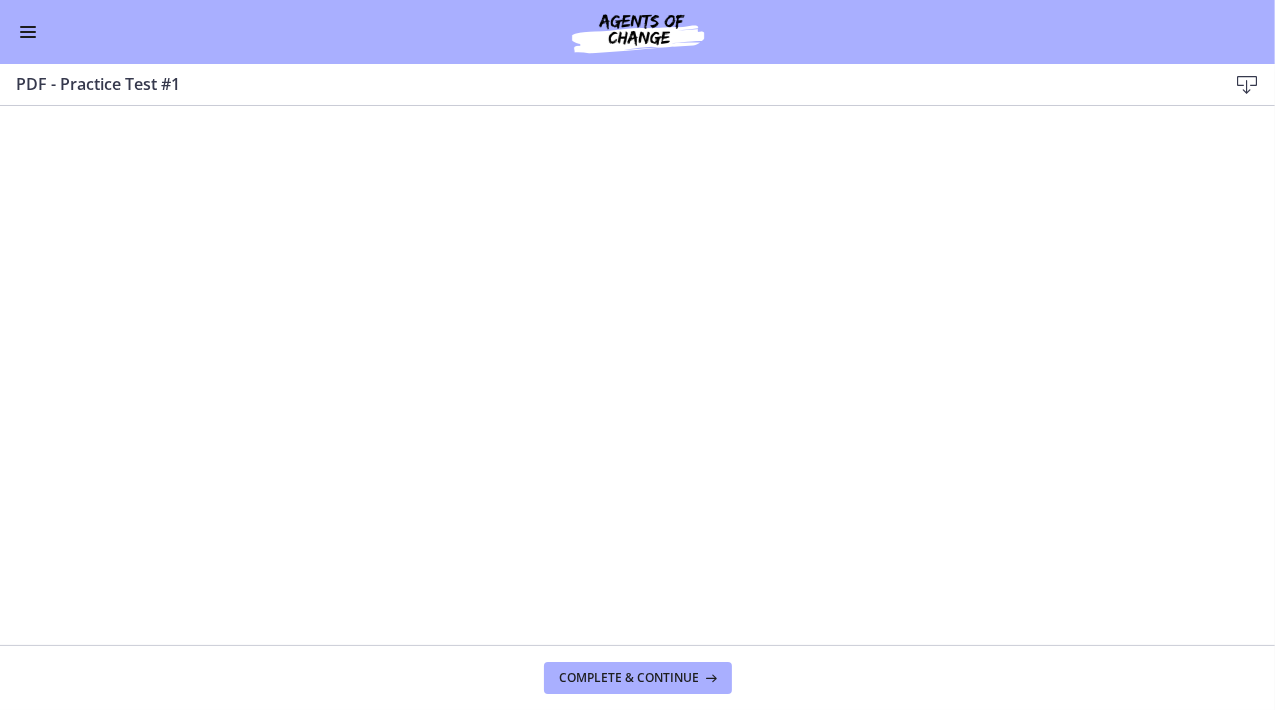 click at bounding box center [28, 32] 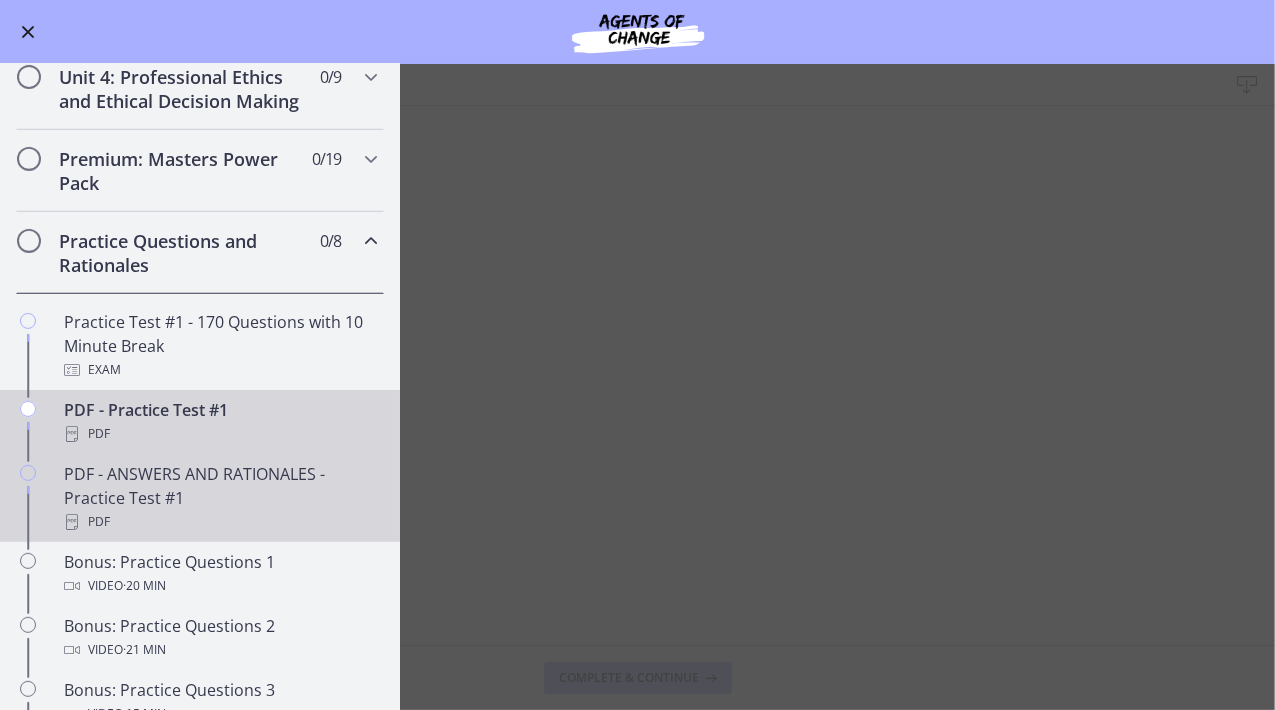 click on "PDF - ANSWERS AND RATIONALES - Practice Test #1
PDF" at bounding box center (220, 498) 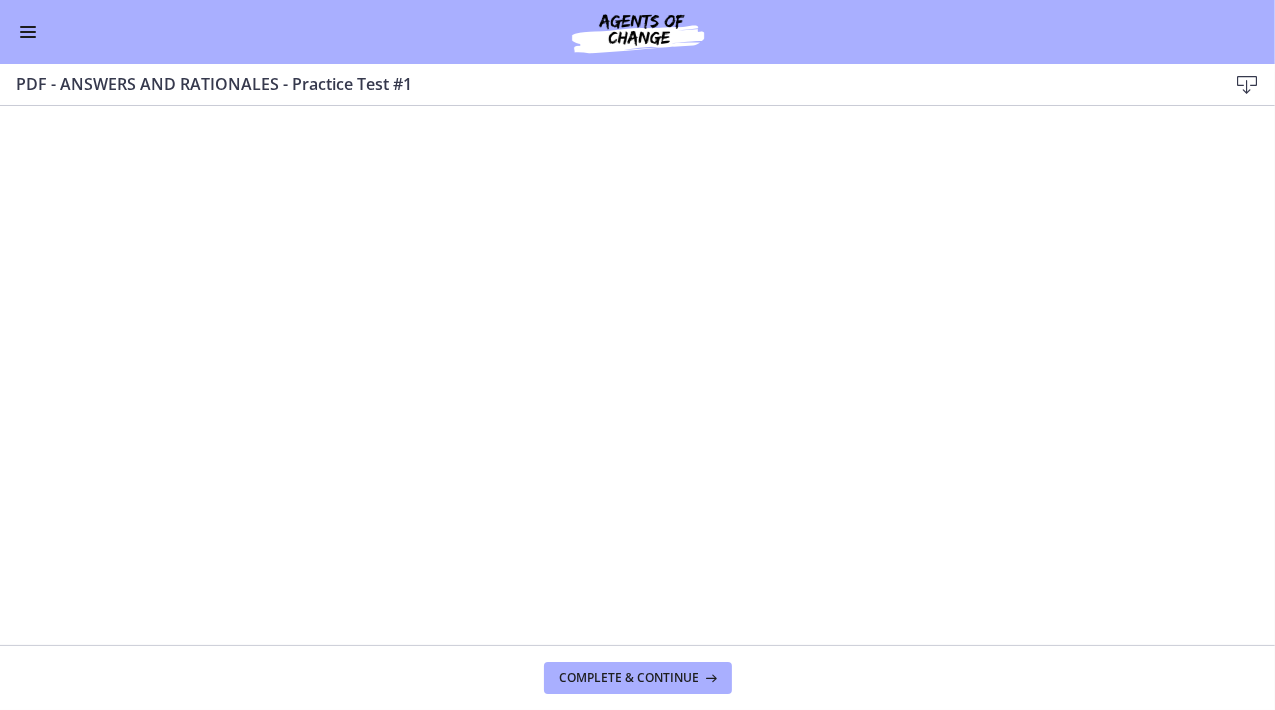 click at bounding box center [28, 32] 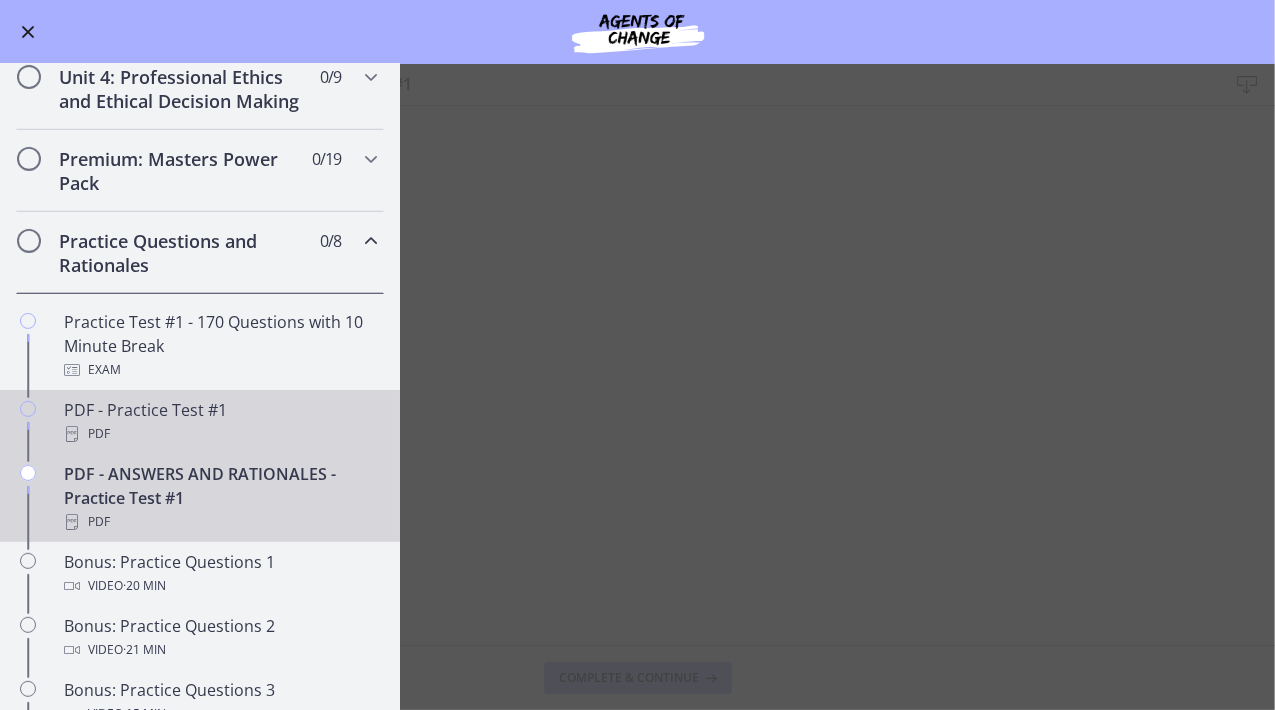 click on "PDF - Practice Test #1
PDF" at bounding box center (220, 422) 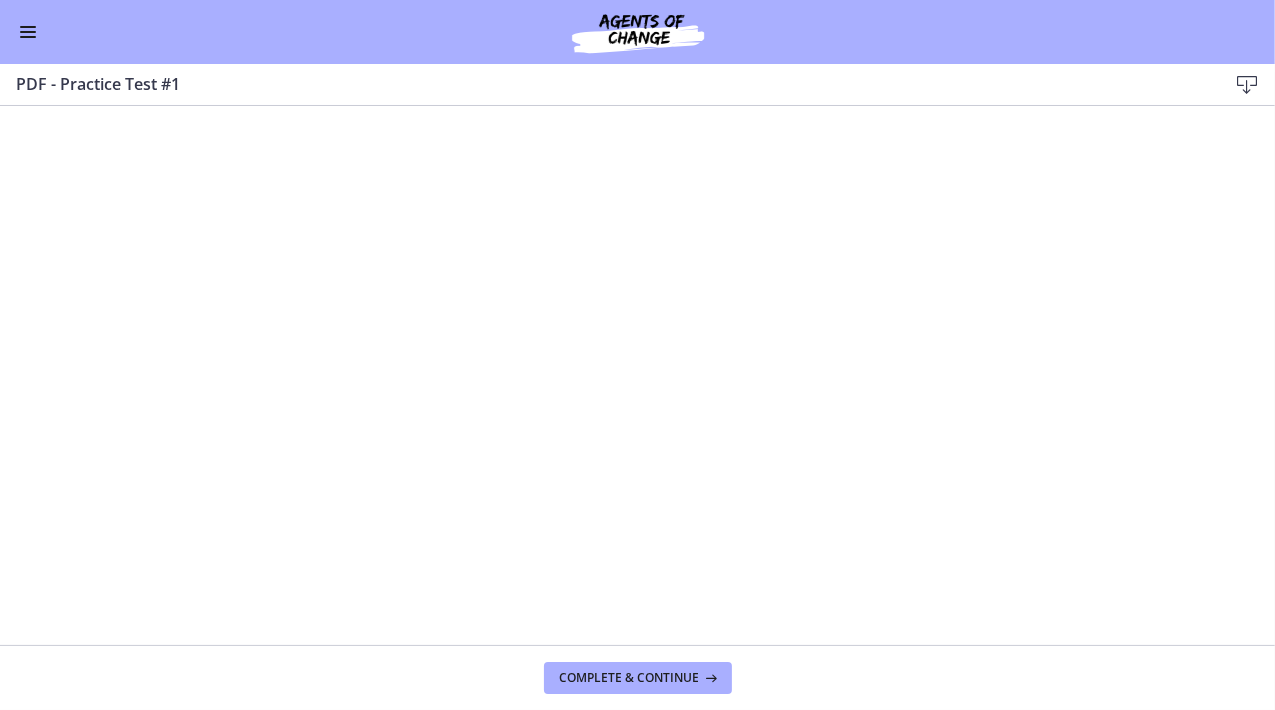 click at bounding box center (28, 32) 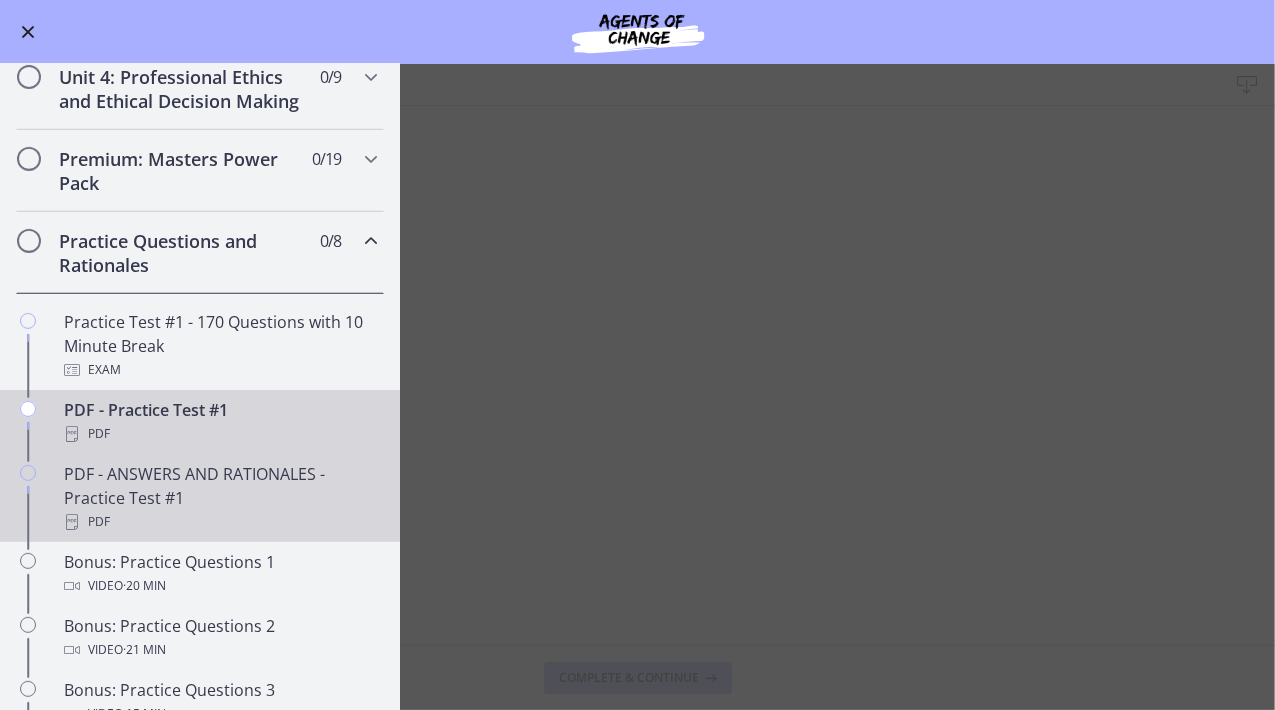 click on "PDF - ANSWERS AND RATIONALES - Practice Test #1
PDF" at bounding box center (220, 498) 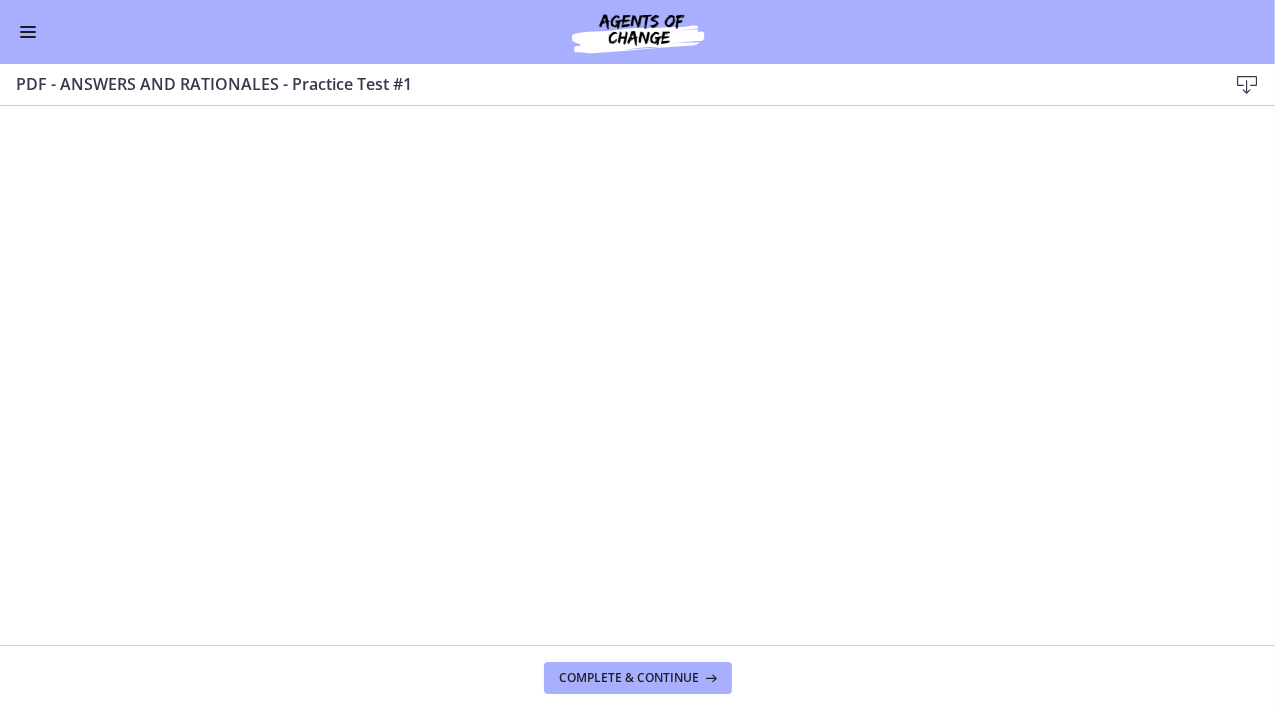 click at bounding box center [28, 32] 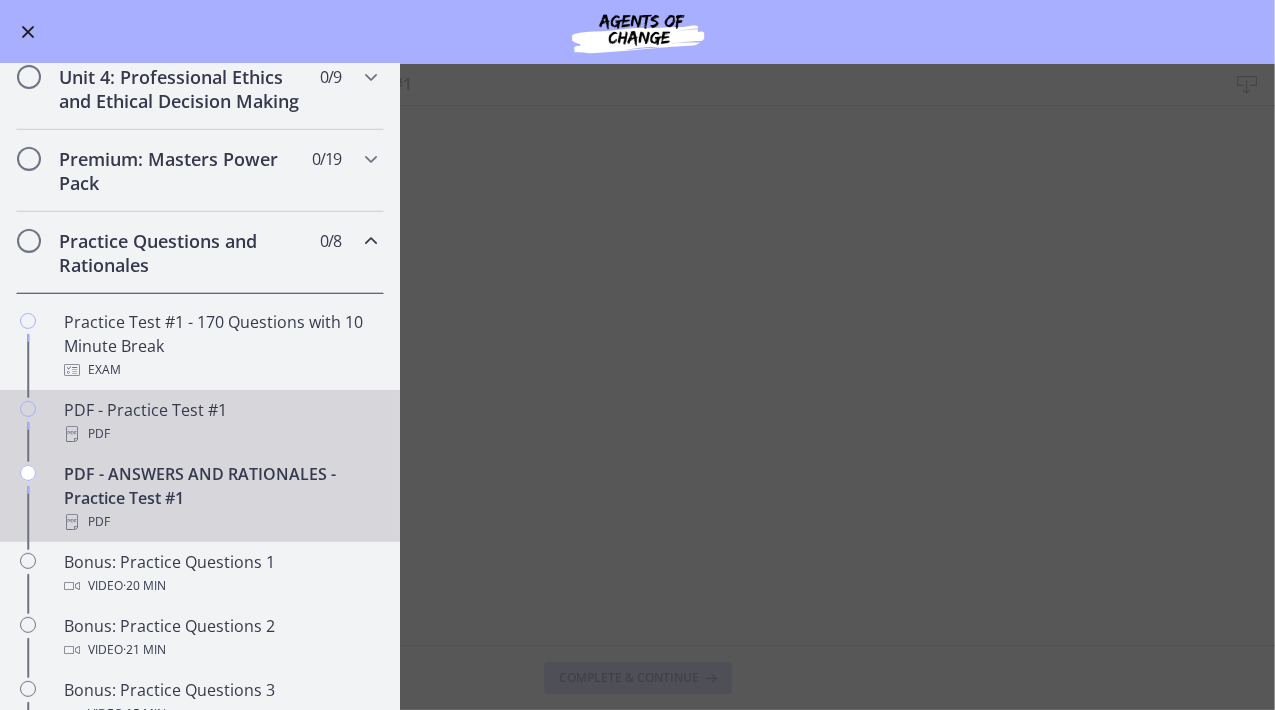 click on "PDF" at bounding box center (220, 434) 